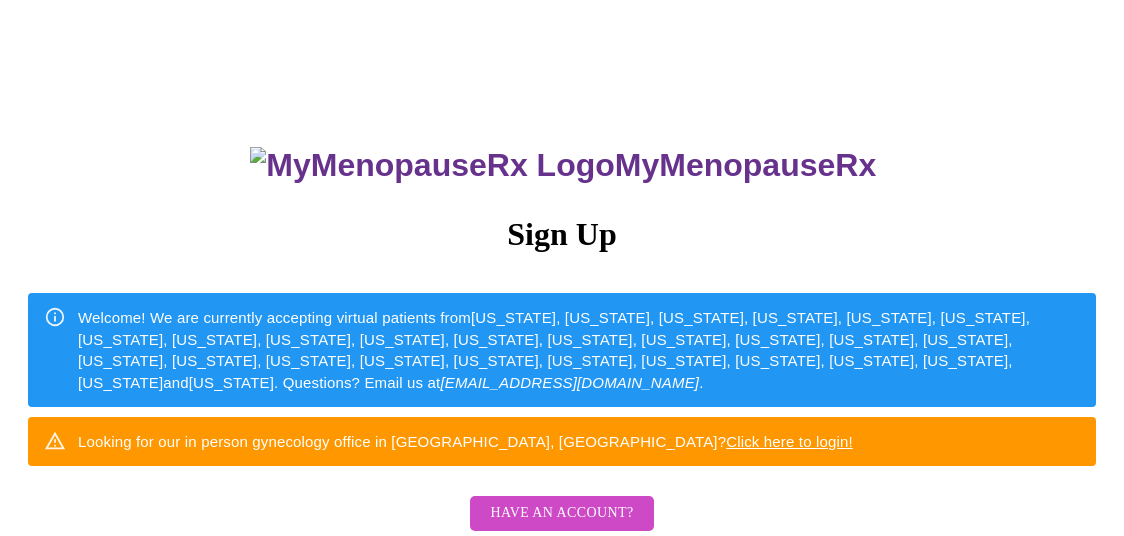 scroll, scrollTop: 223, scrollLeft: 0, axis: vertical 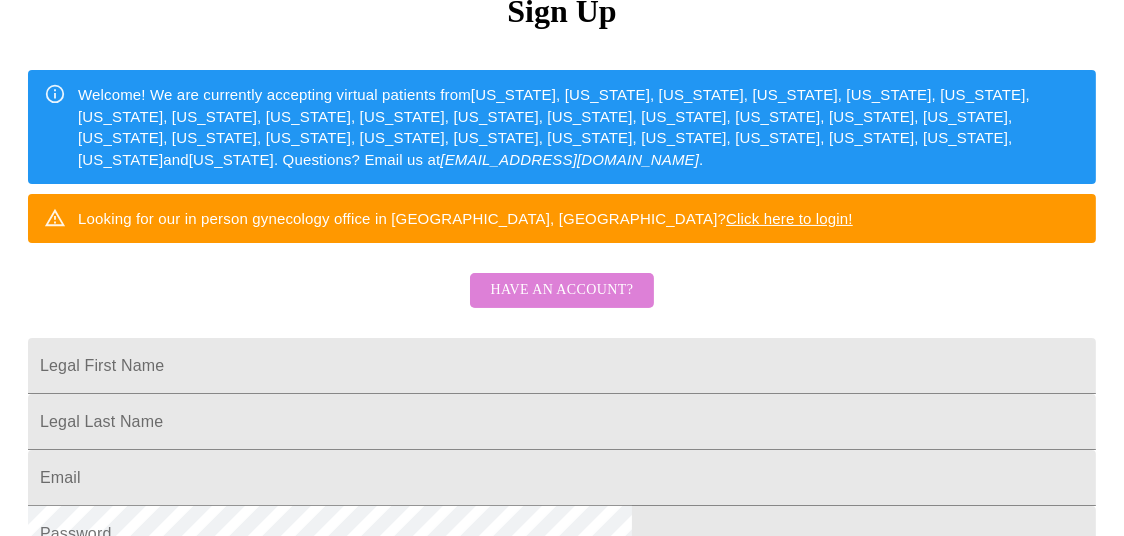 click on "Have an account?" at bounding box center (561, 290) 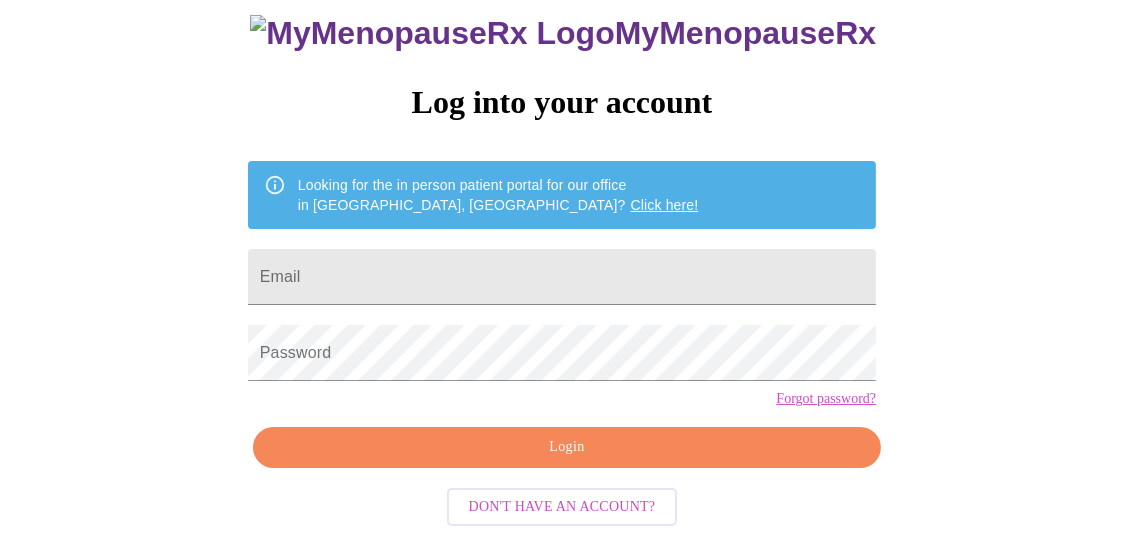scroll, scrollTop: 165, scrollLeft: 0, axis: vertical 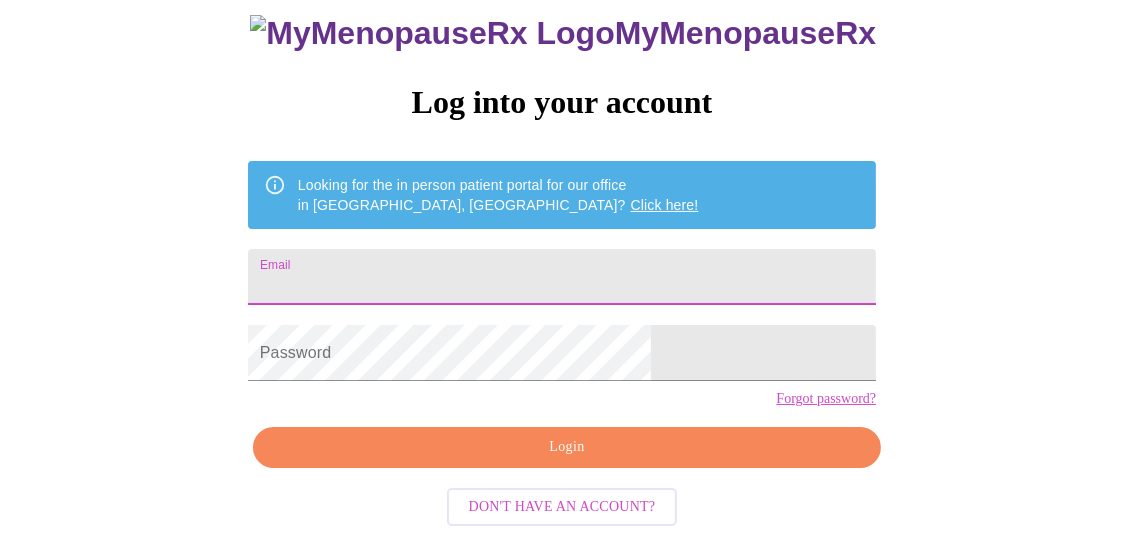 click on "Email" at bounding box center (562, 277) 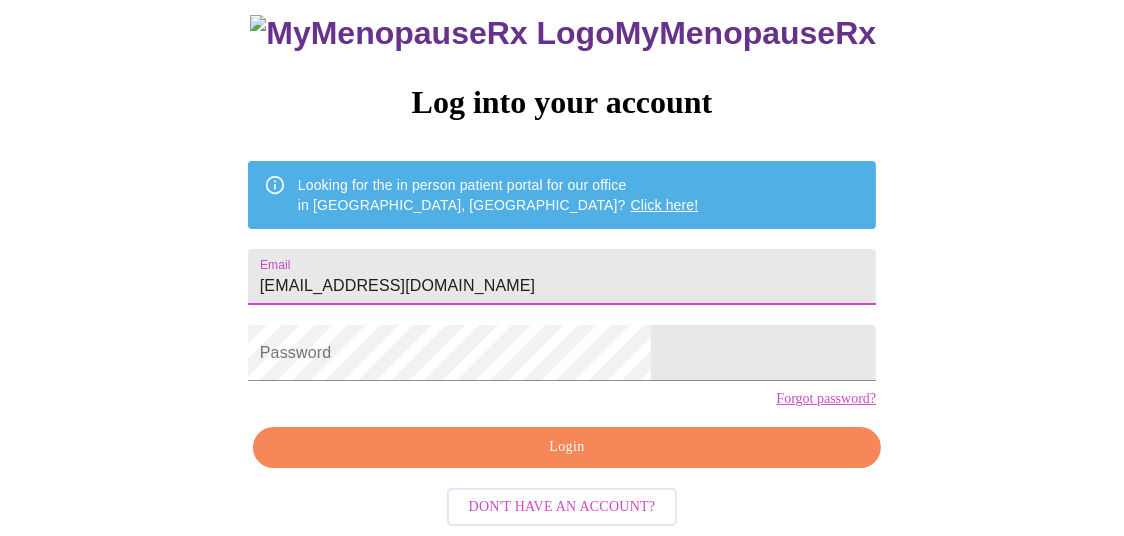 type on "[EMAIL_ADDRESS][DOMAIN_NAME]" 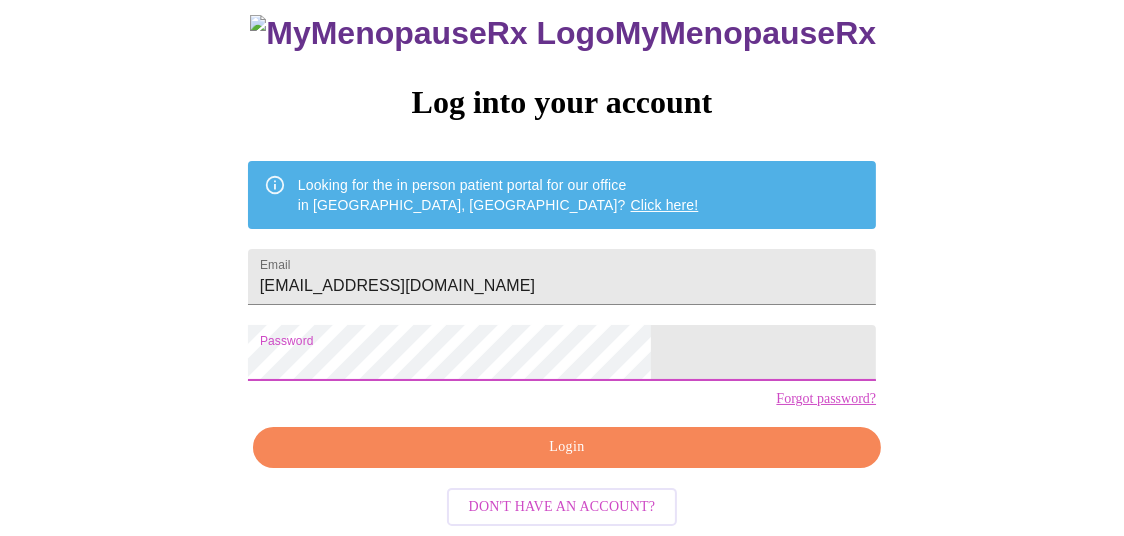 click on "Login" at bounding box center (567, 447) 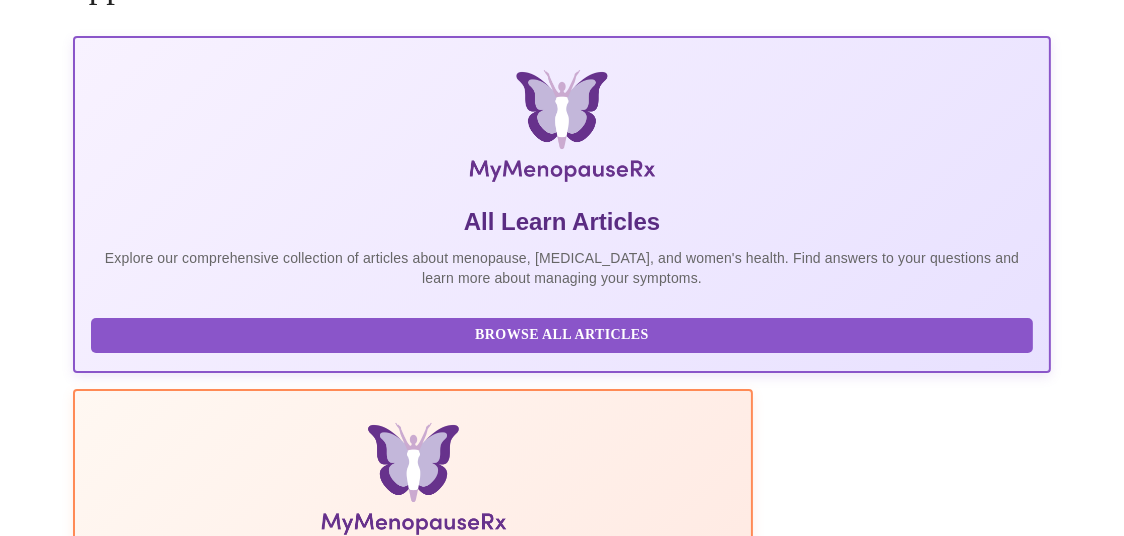 scroll, scrollTop: 279, scrollLeft: 0, axis: vertical 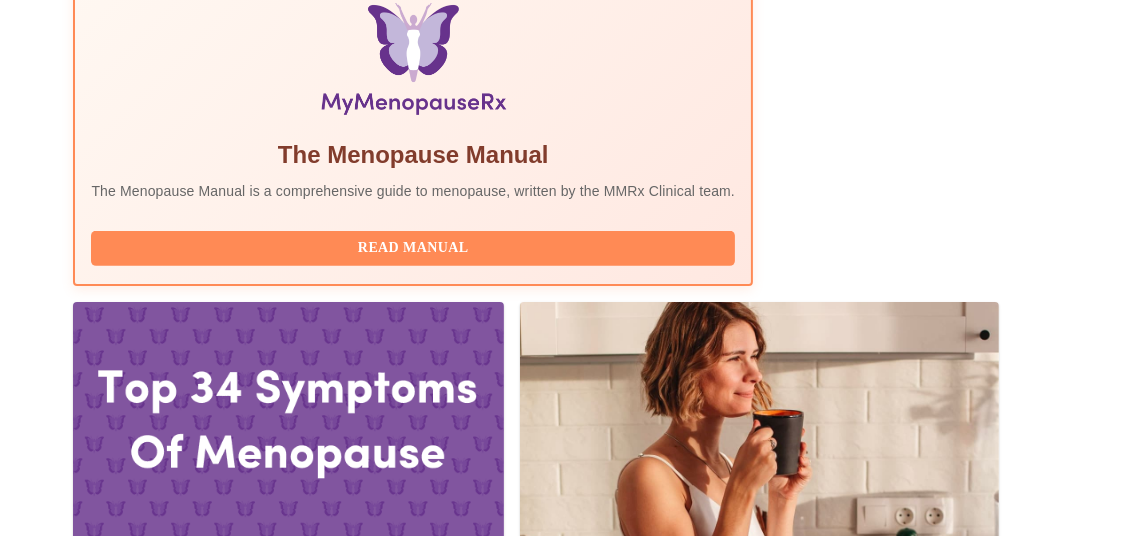 click on "Join Waiting Room" at bounding box center [944, 1913] 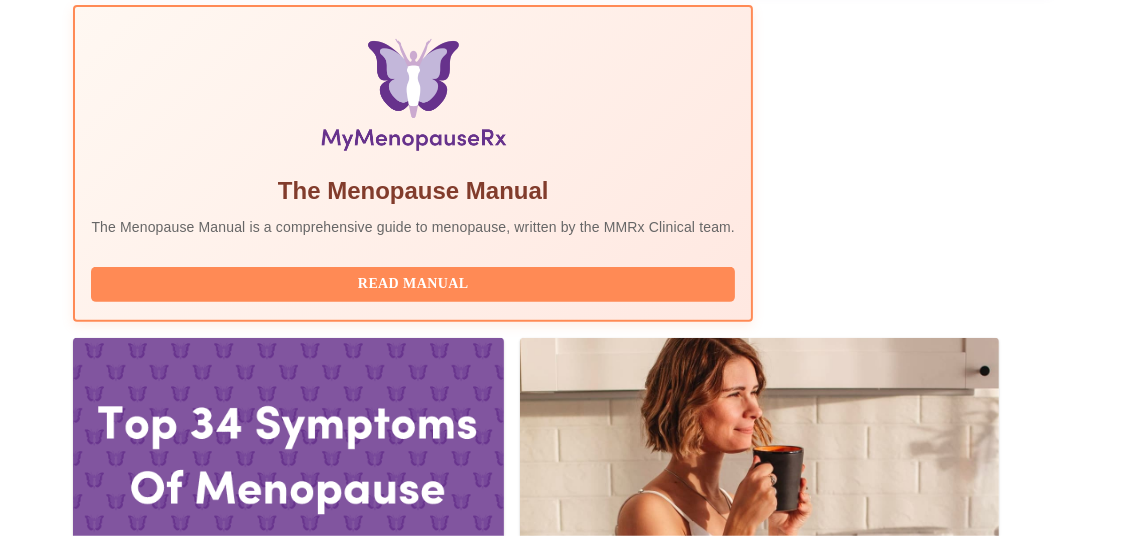 scroll, scrollTop: 733, scrollLeft: 0, axis: vertical 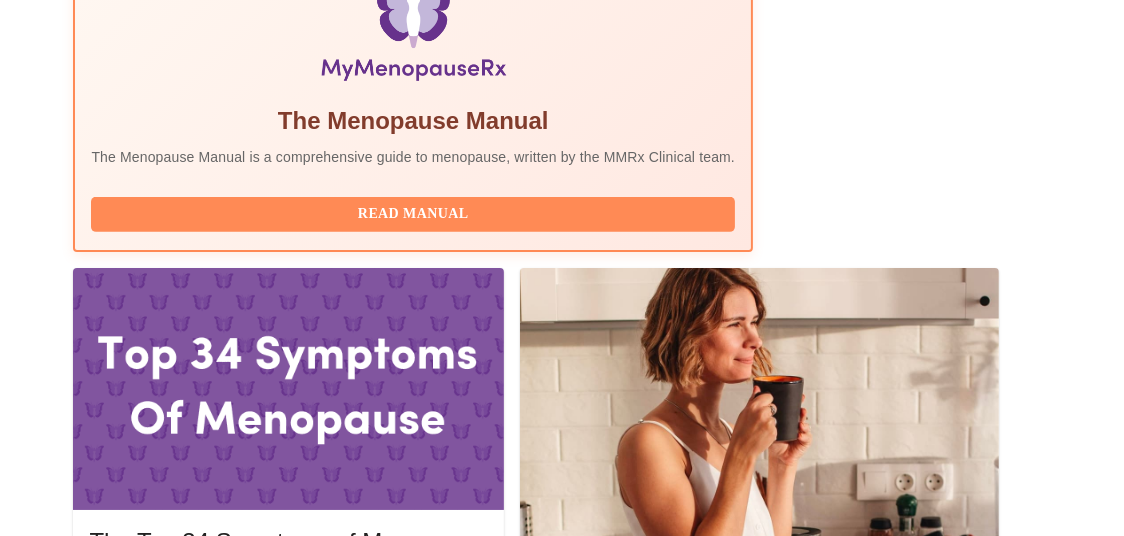 click on "Join Waiting Room" at bounding box center (944, 1879) 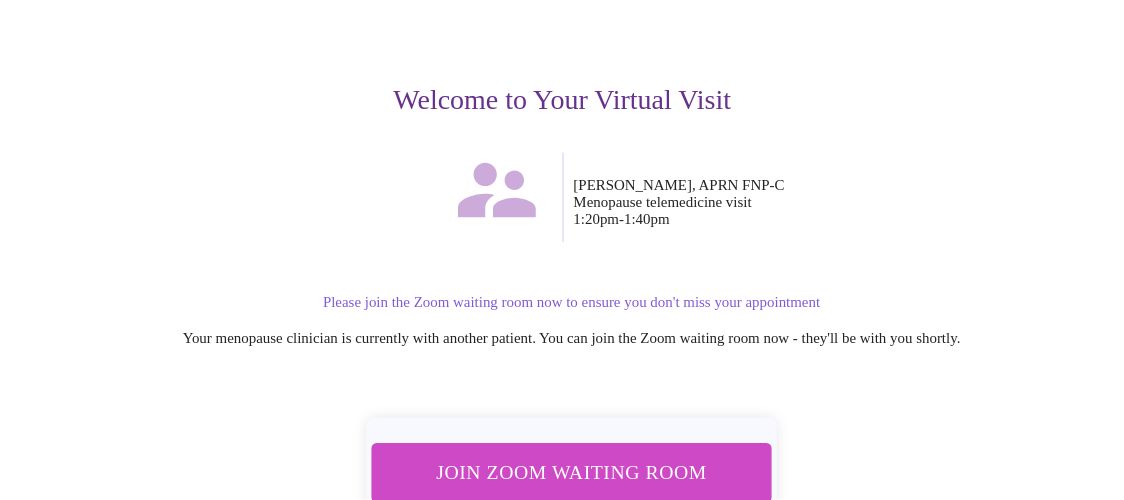 scroll, scrollTop: 210, scrollLeft: 0, axis: vertical 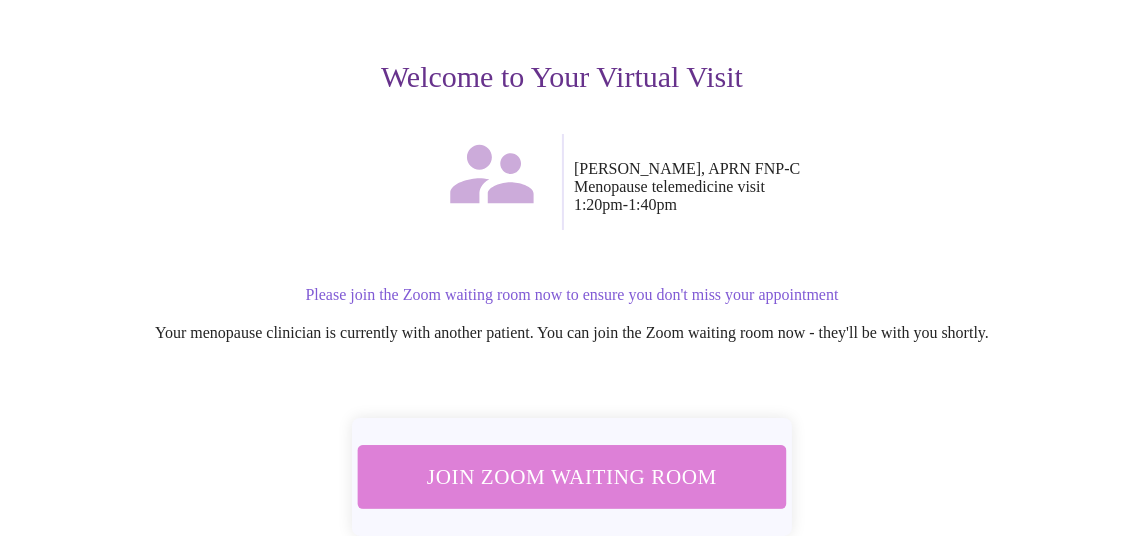 click on "Join Zoom Waiting Room" at bounding box center [571, 477] 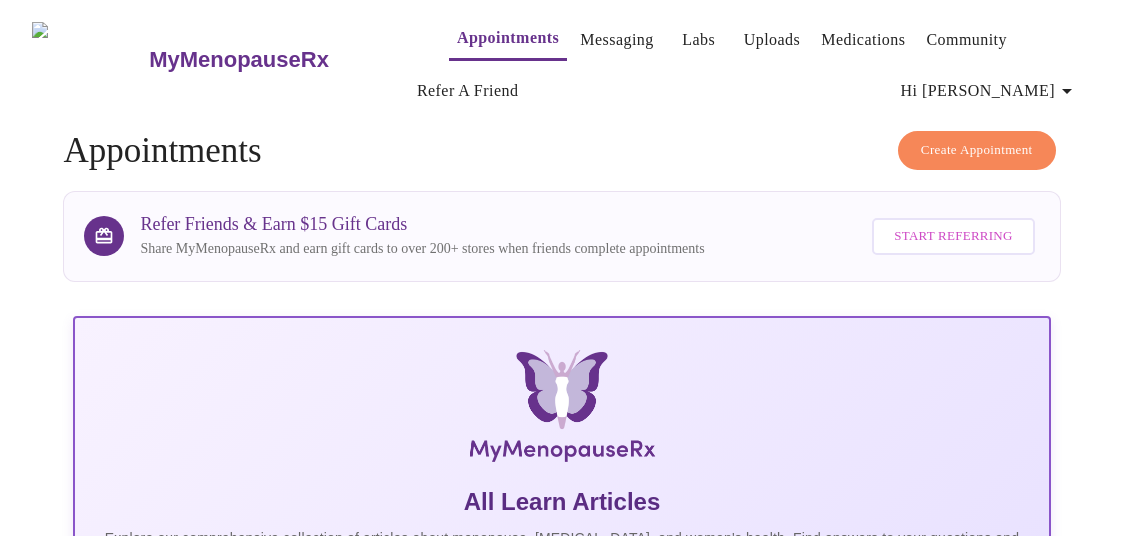 scroll, scrollTop: 0, scrollLeft: 0, axis: both 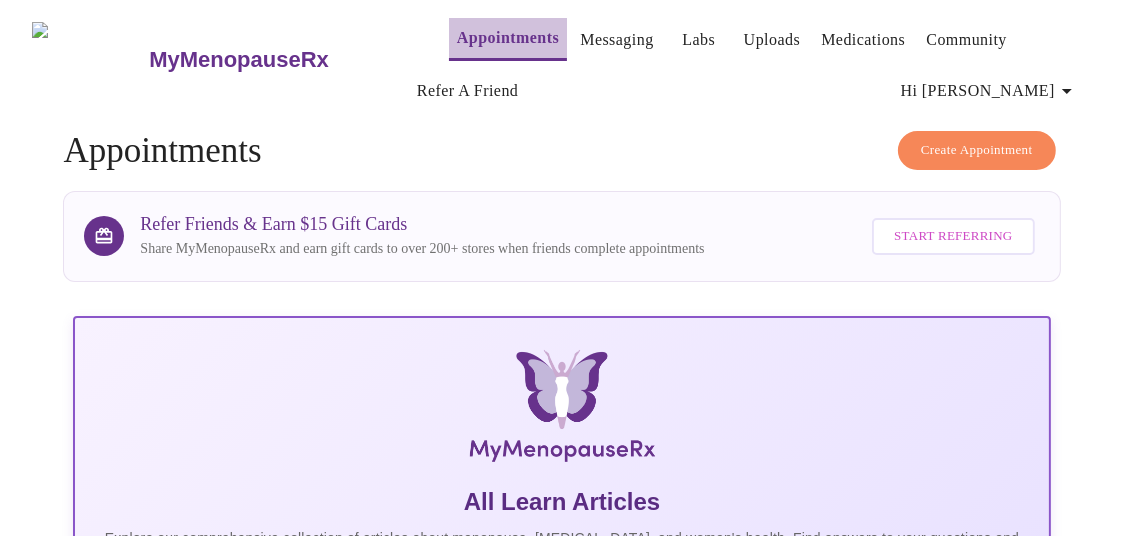 click on "Appointments" at bounding box center (508, 38) 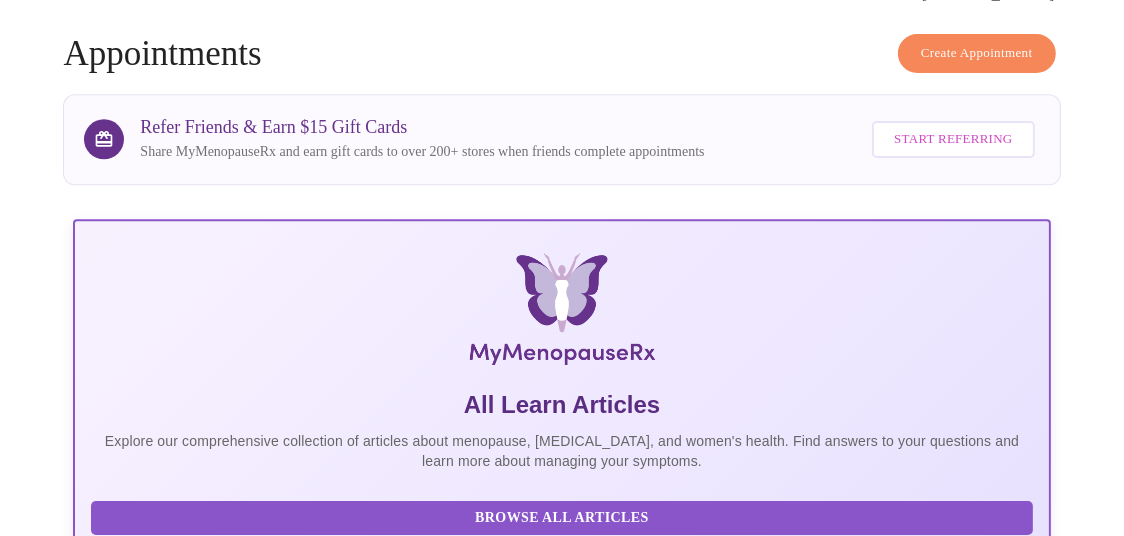 scroll, scrollTop: 0, scrollLeft: 0, axis: both 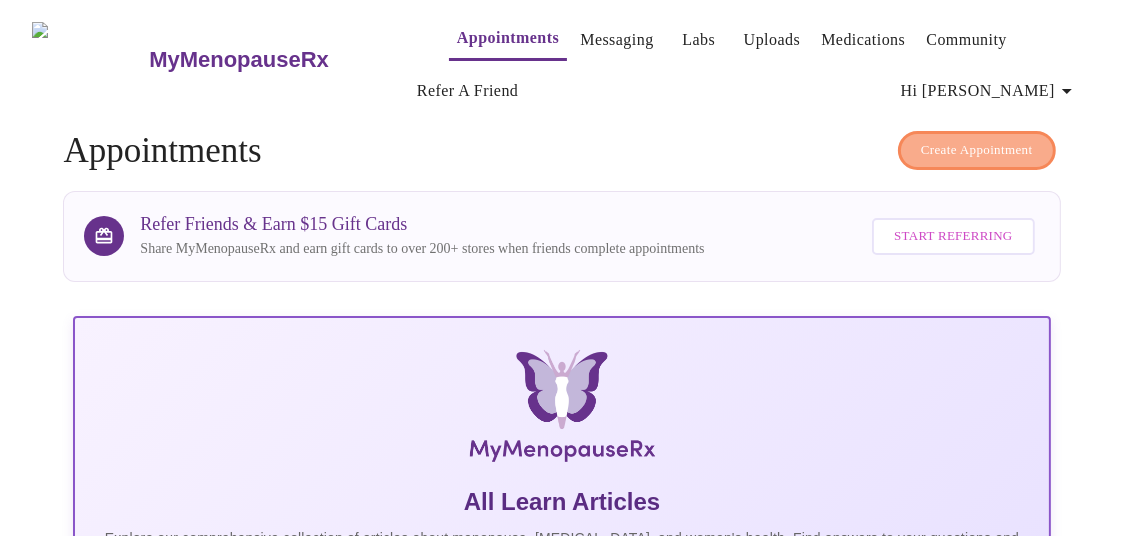 click on "Create Appointment" at bounding box center (977, 150) 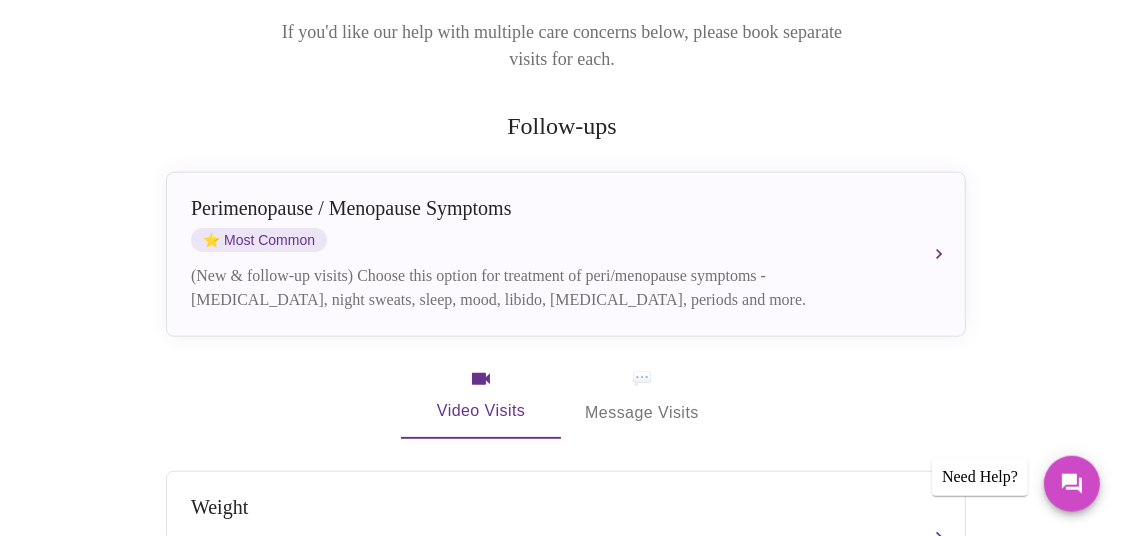 scroll, scrollTop: 315, scrollLeft: 0, axis: vertical 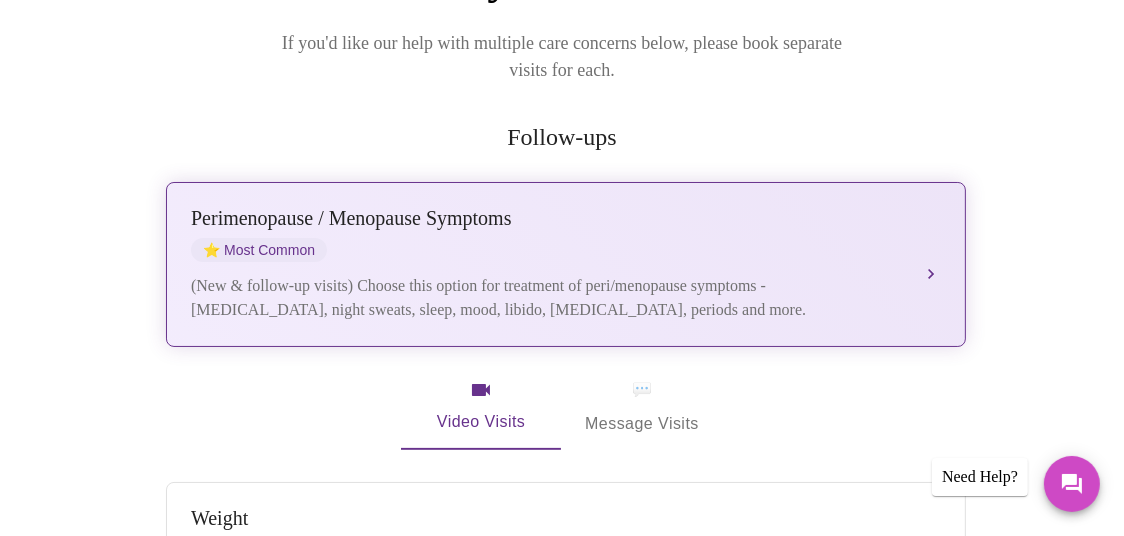 click on "[MEDICAL_DATA] / Menopause Symptoms  ⭐  Most Common (New & follow-up visits) Choose this option for treatment of peri/menopause symptoms - [MEDICAL_DATA], night sweats, sleep, mood, libido, [MEDICAL_DATA], periods and more." at bounding box center (566, 264) 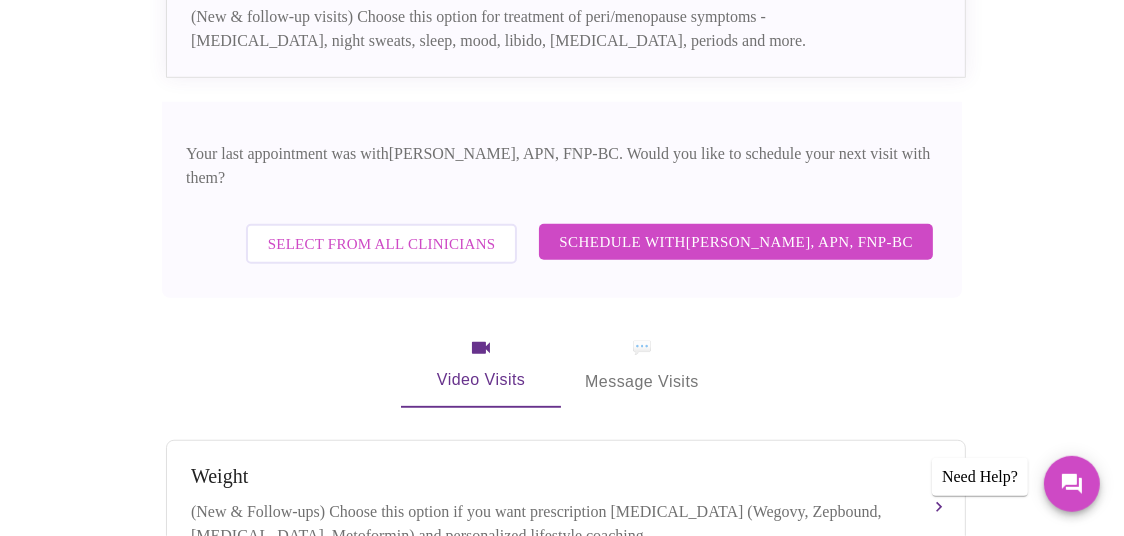 scroll, scrollTop: 630, scrollLeft: 0, axis: vertical 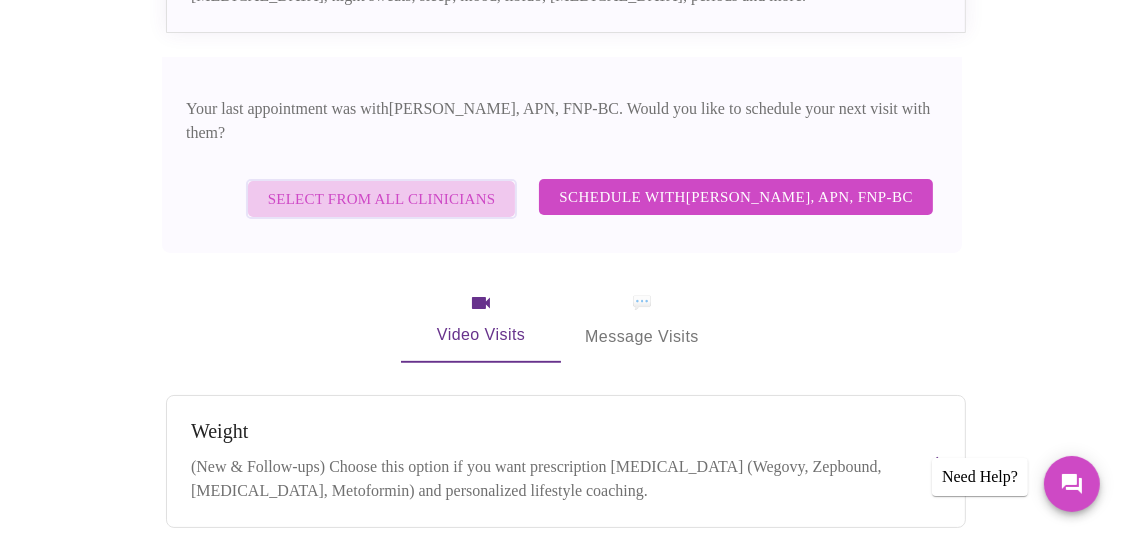 click on "Select from All Clinicians" at bounding box center [382, 199] 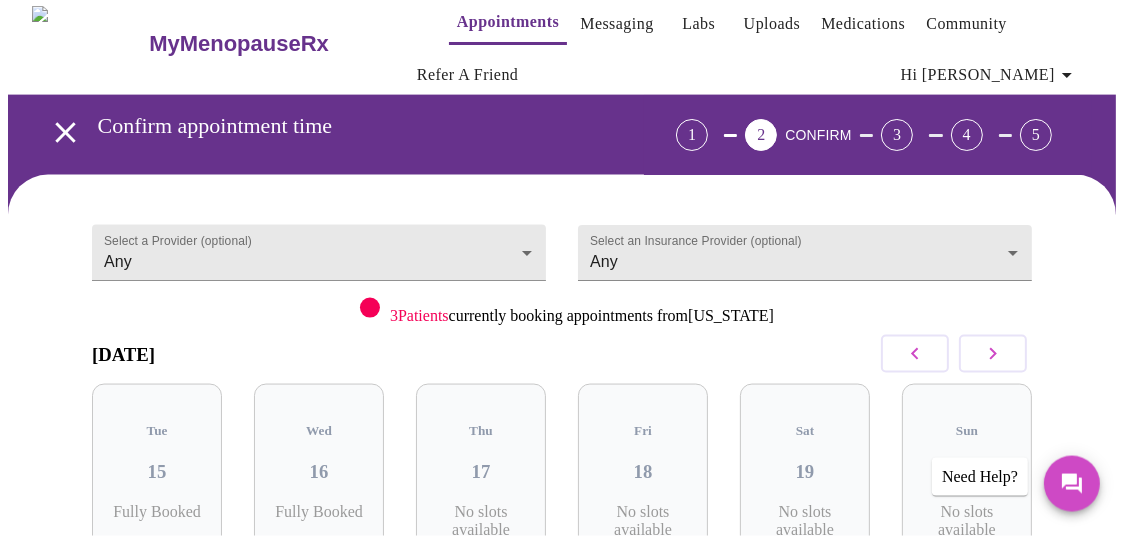 scroll, scrollTop: 0, scrollLeft: 0, axis: both 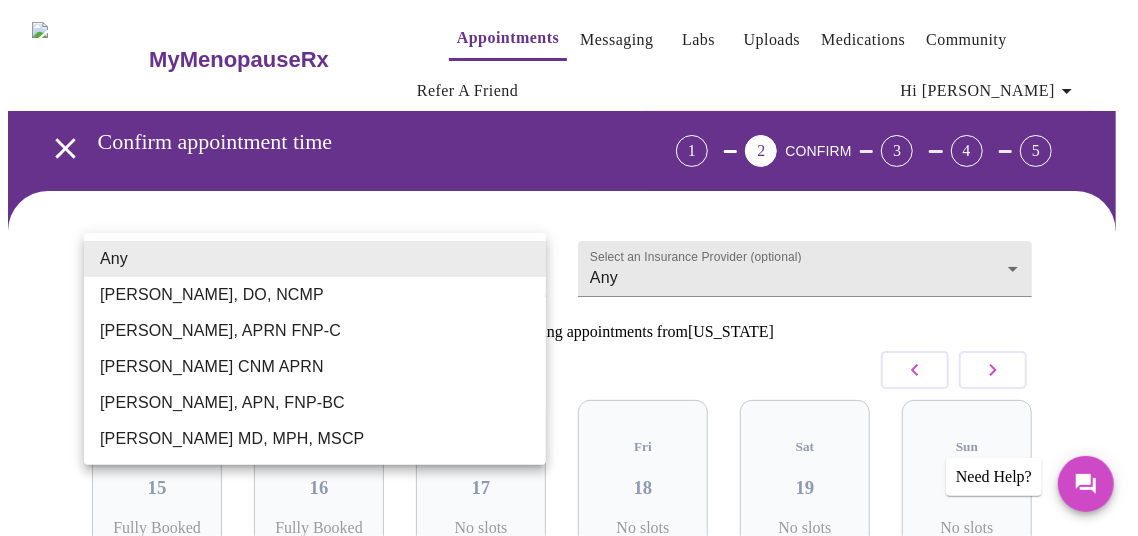 click on "MyMenopauseRx Appointments Messaging Labs Uploads Medications Community Refer a Friend Hi Jacquelyn   Confirm appointment time 1 2 CONFIRM 3 4 5 Select a Provider (optional) Any Any Select an Insurance Provider (optional) Any Any 3  Patients  currently booking appointments from  Utah July 2025 Tue 15 Fully Booked Wed 16 Fully Booked Thu 17 No slots available Fri 18 No slots available Sat 19 No slots available Sun 20 No slots available Need to reschedule? No problem—just  reach out  24 hours before your visit Previous Need Help? Settings Billing Invoices Log out Any Barbra S Hanna, DO, NCMP Kelly Perisin, APRN FNP-C Kelly Ellis CNM APRN Cathleen Pelletreau, APN, FNP-BC Vadim Gelman MD, MPH, MSCP" at bounding box center [569, 428] 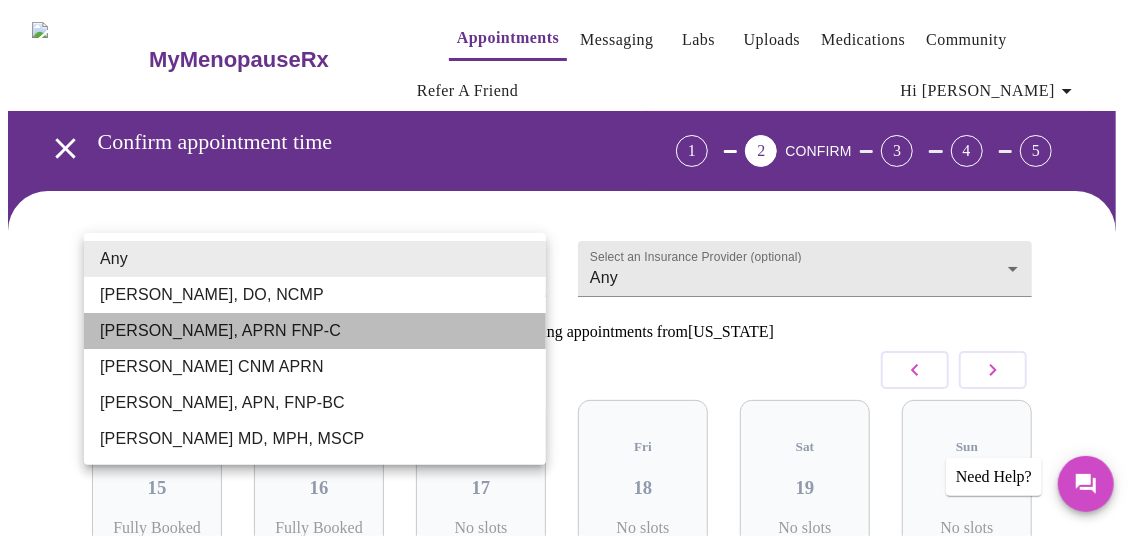 click on "[PERSON_NAME], APRN FNP-C" at bounding box center (315, 331) 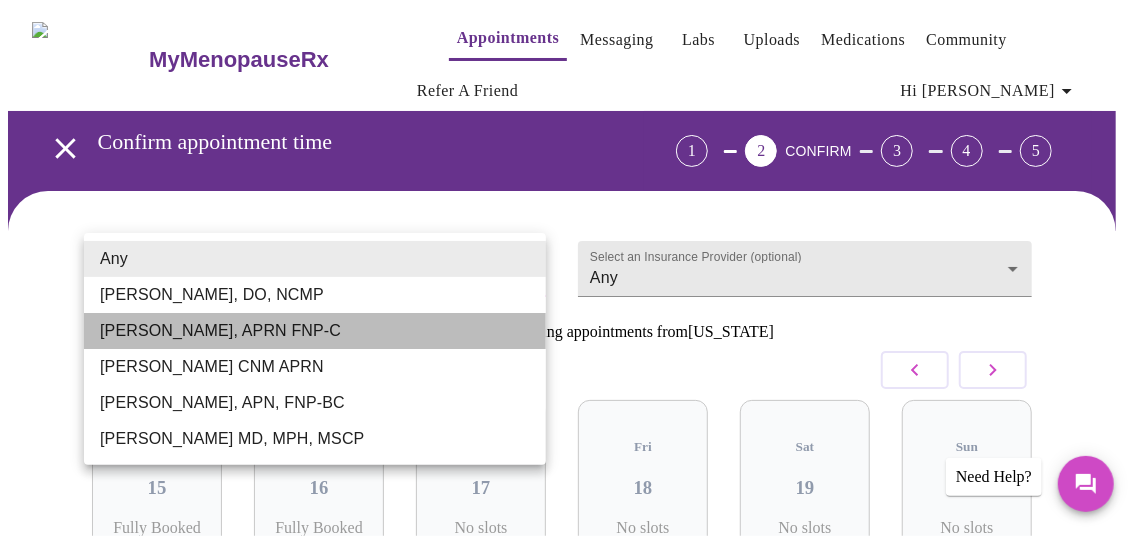 type on "[PERSON_NAME], APRN FNP-C" 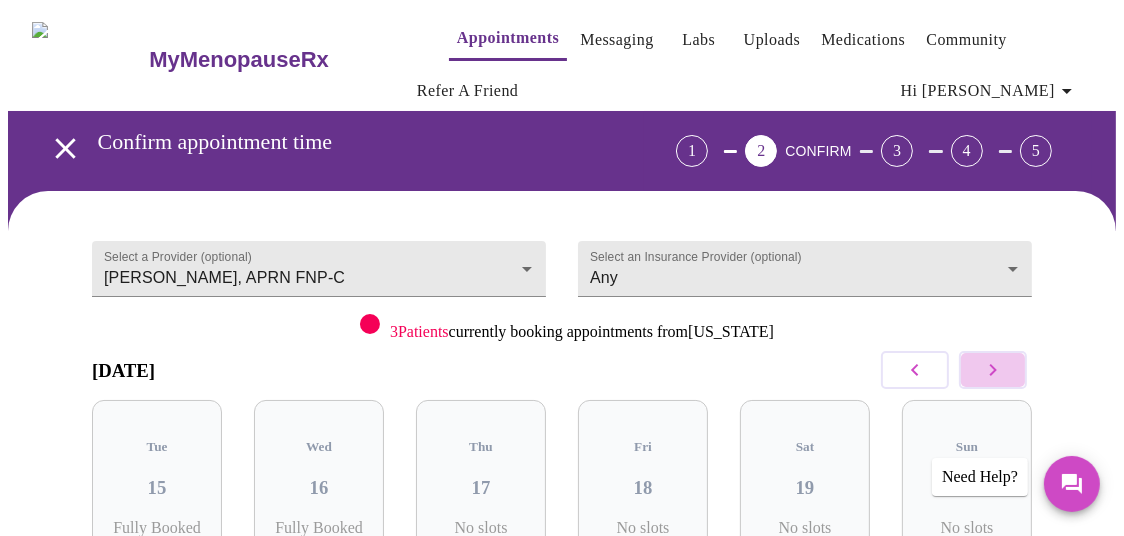 click 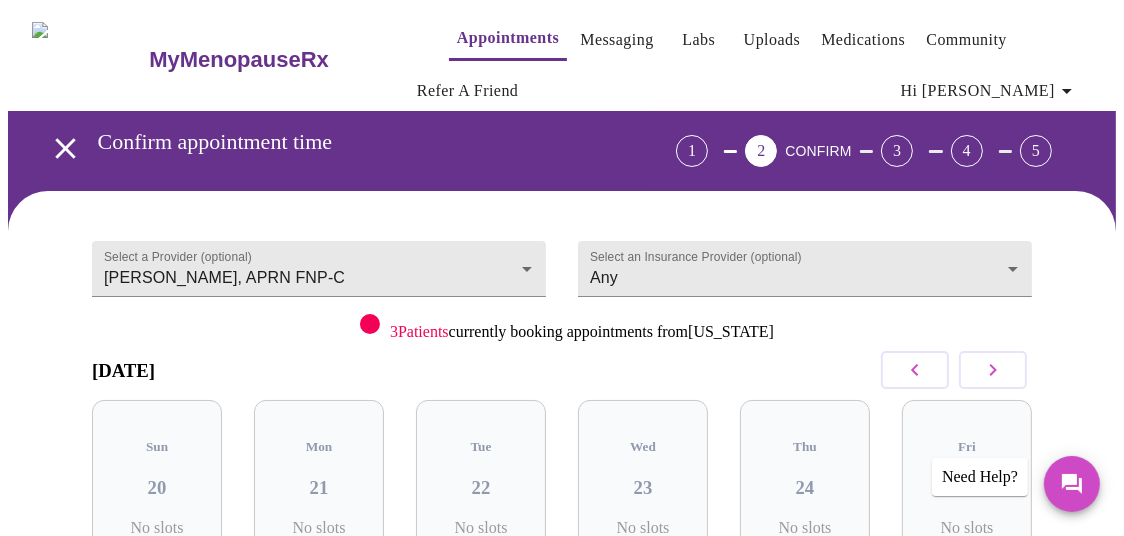 click 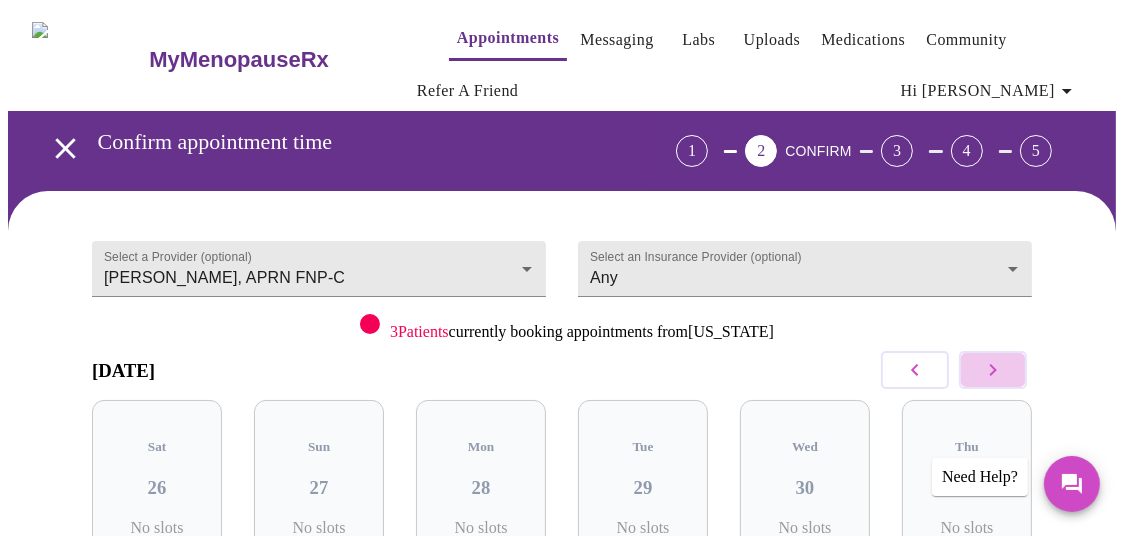 click 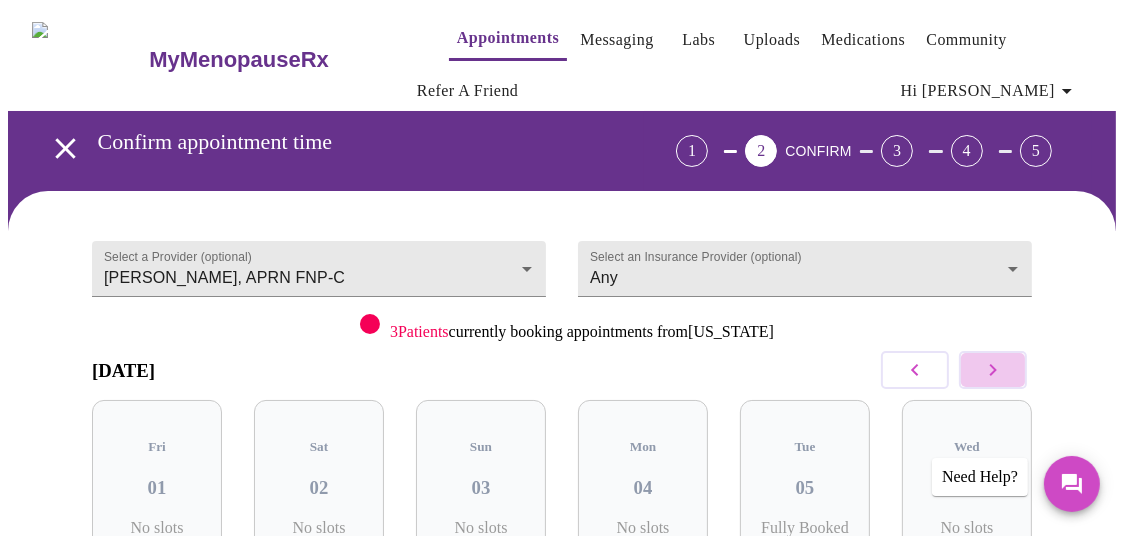 click 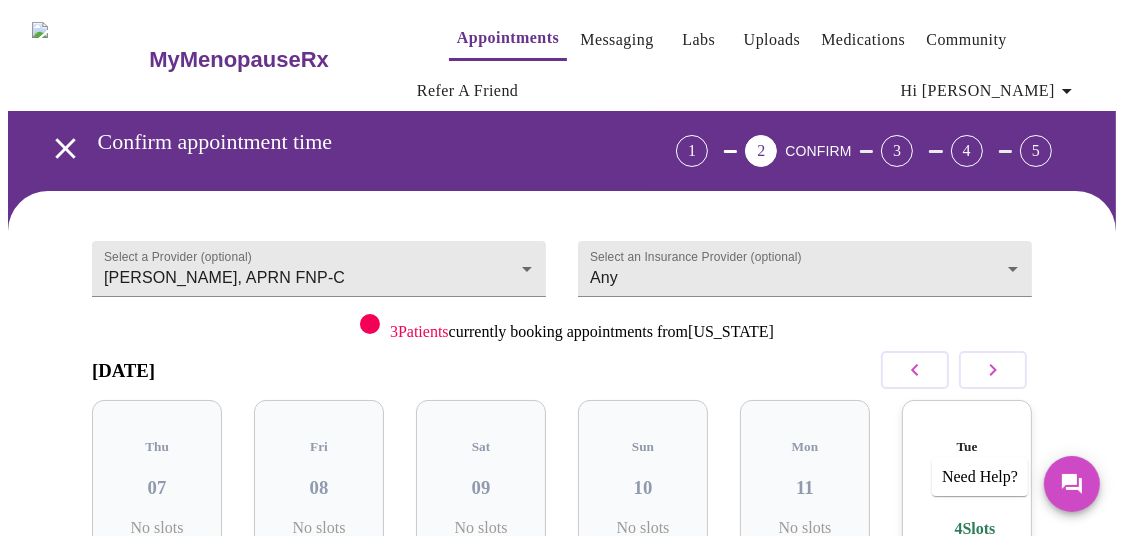 click 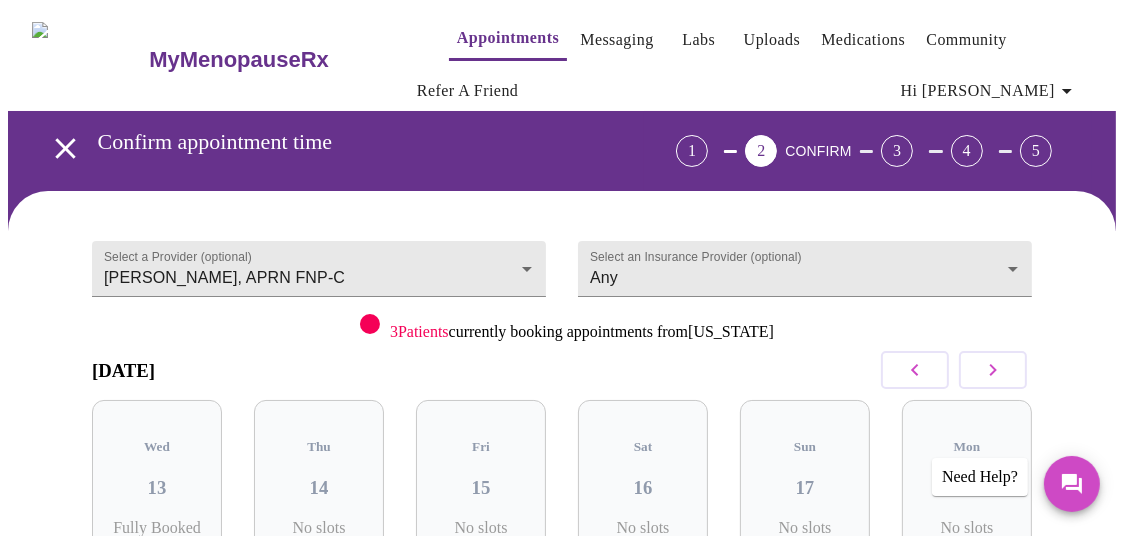click 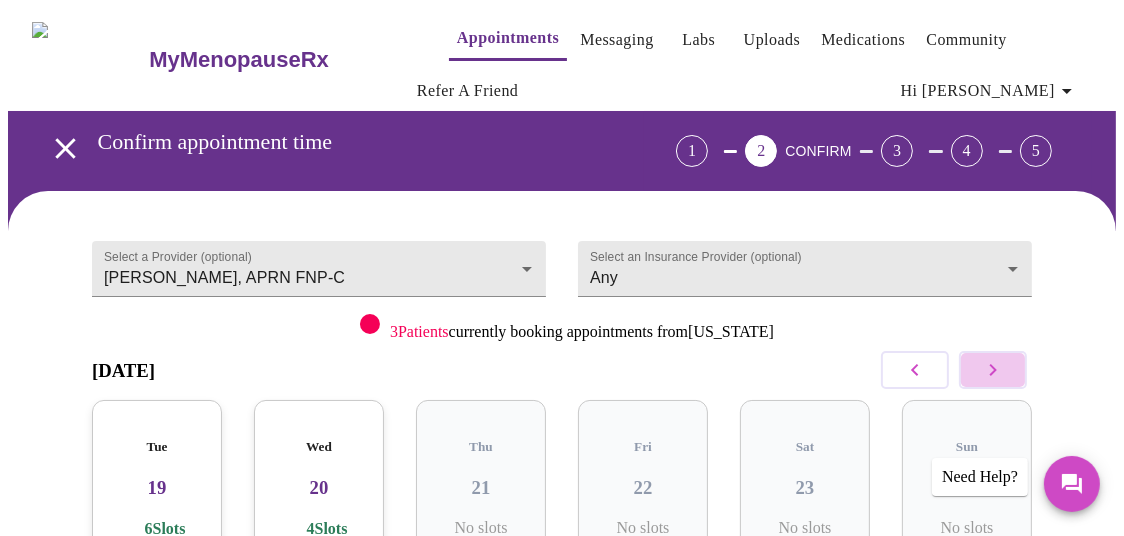 click 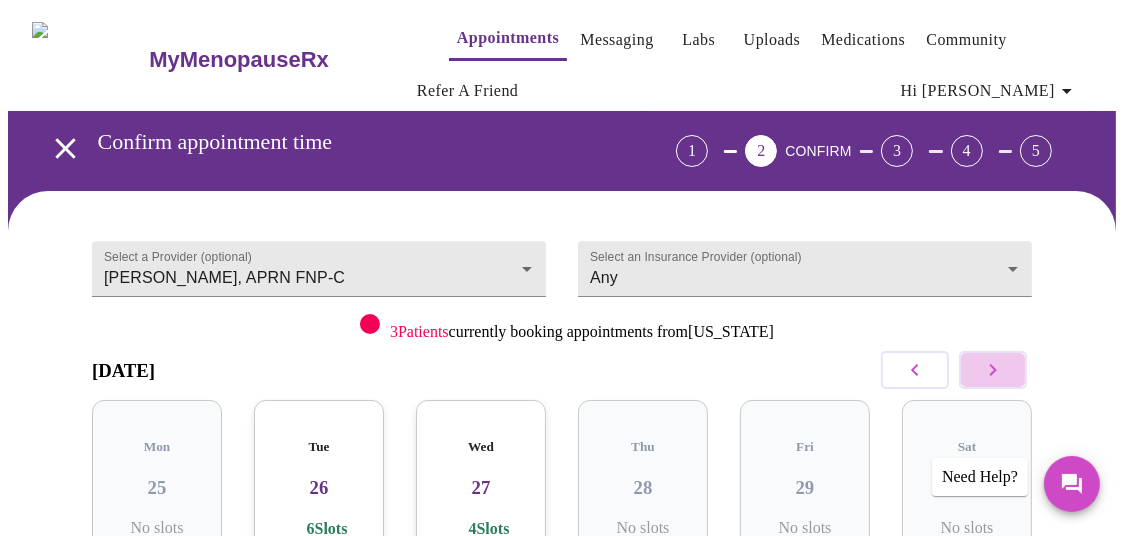 click 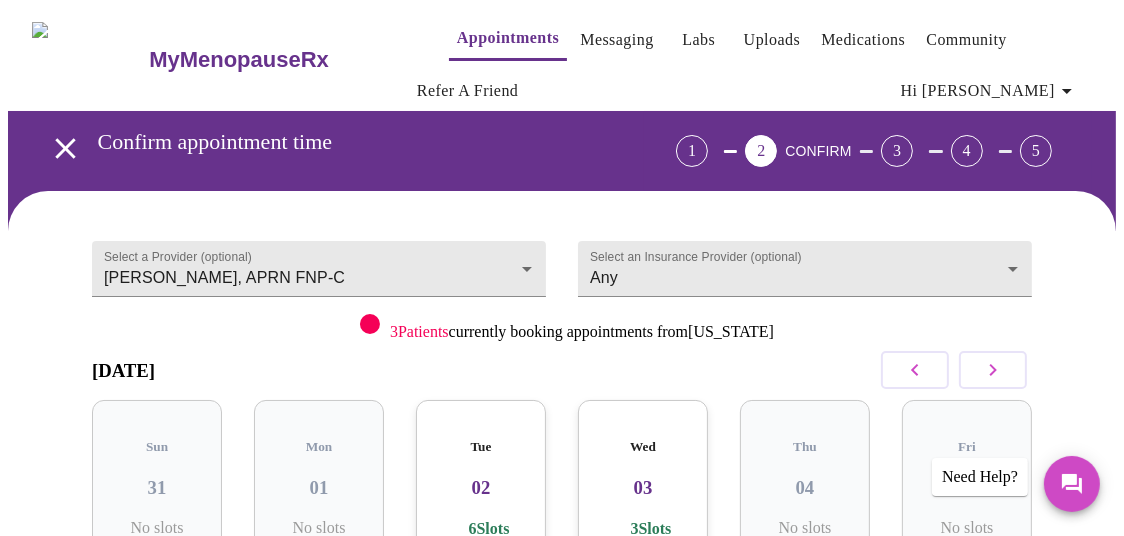 click 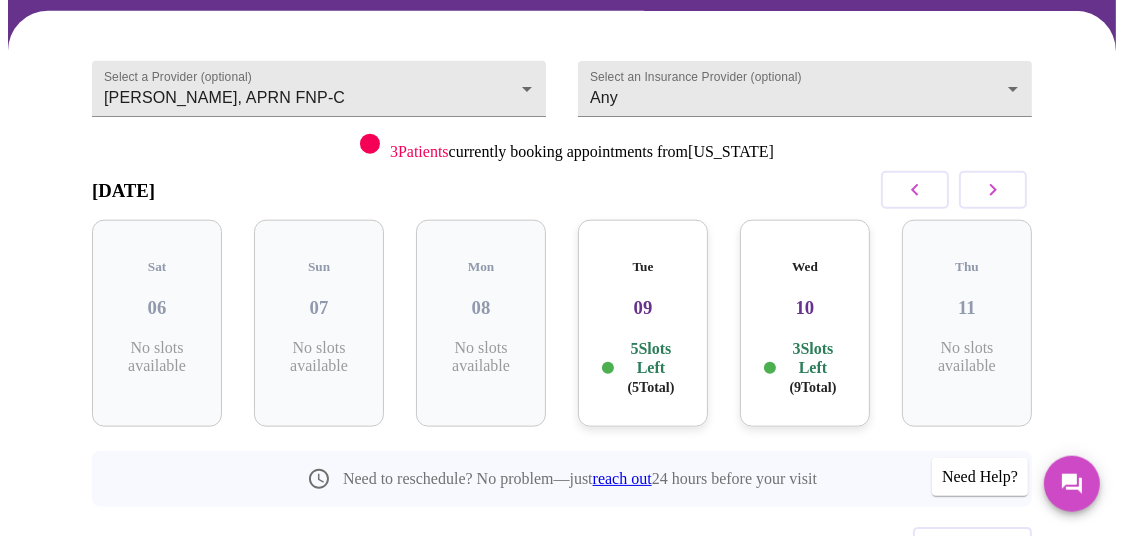 scroll, scrollTop: 210, scrollLeft: 0, axis: vertical 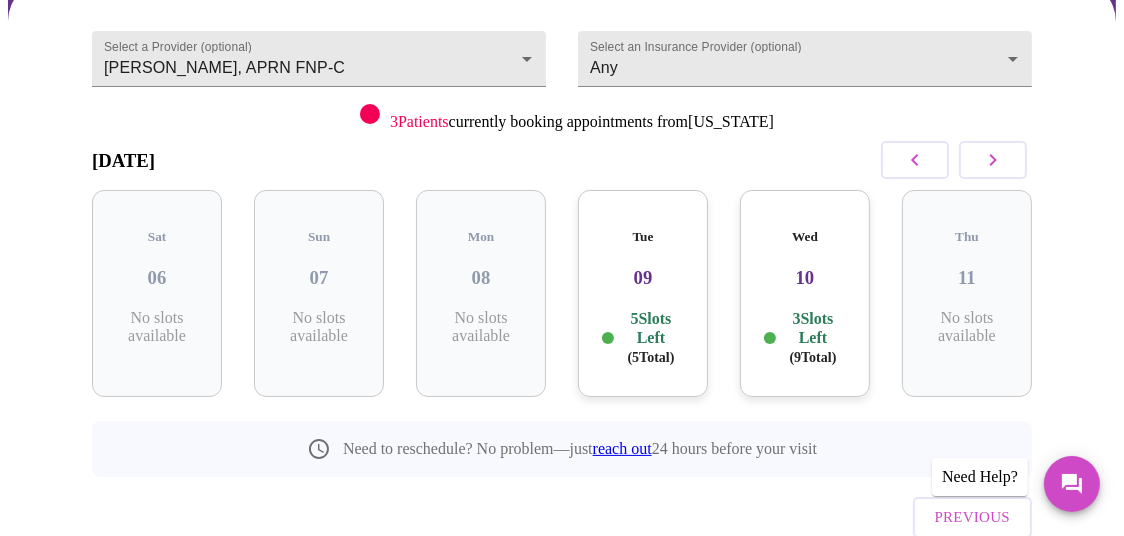 click 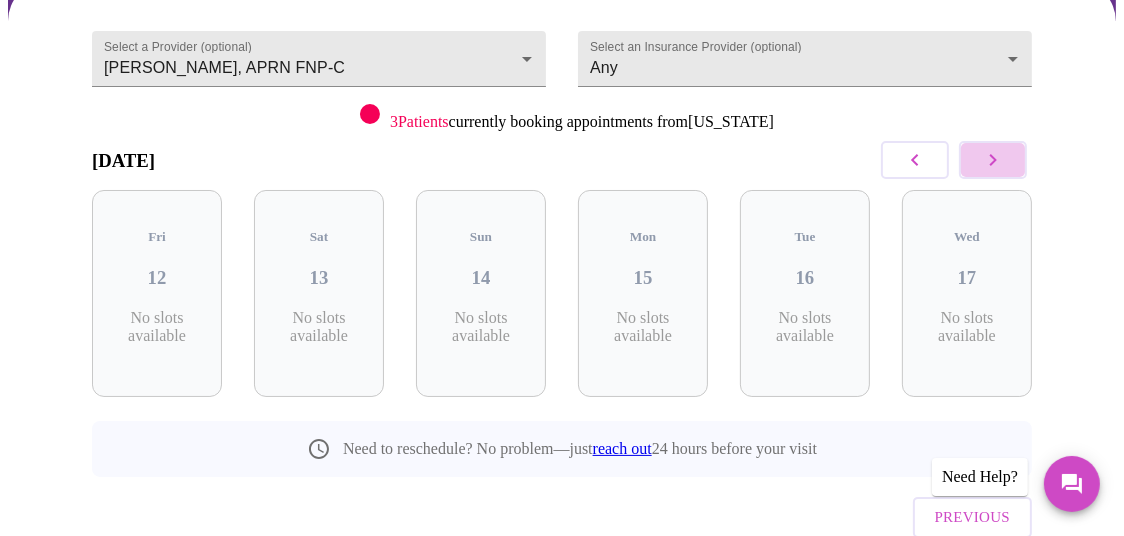 click 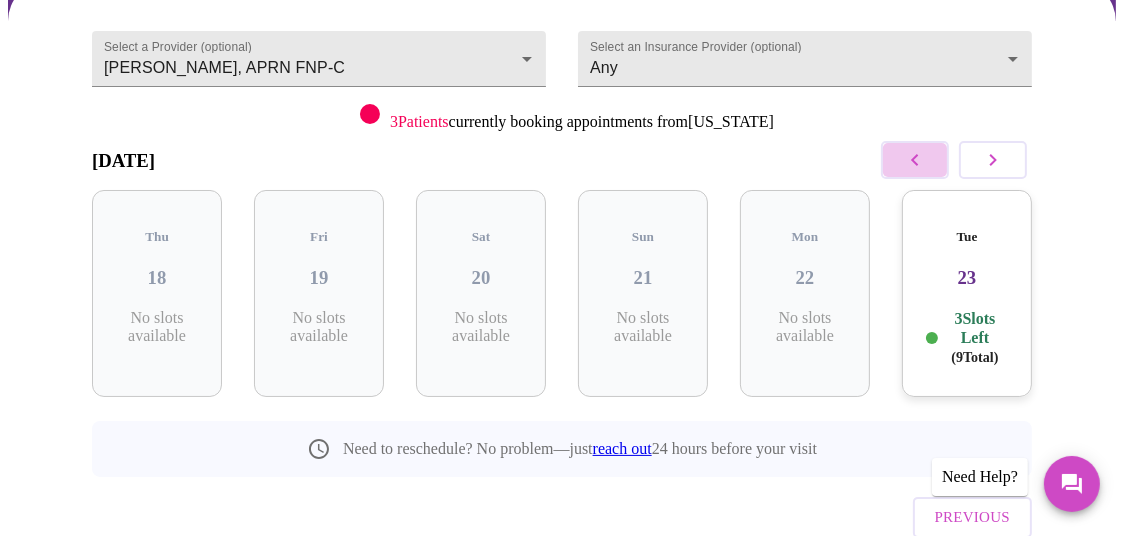click 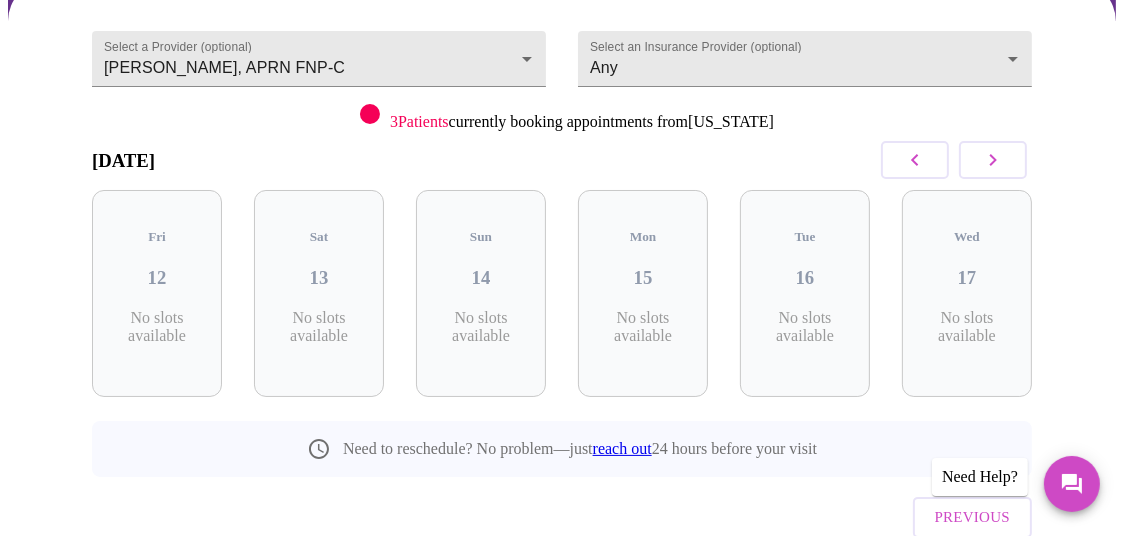 click 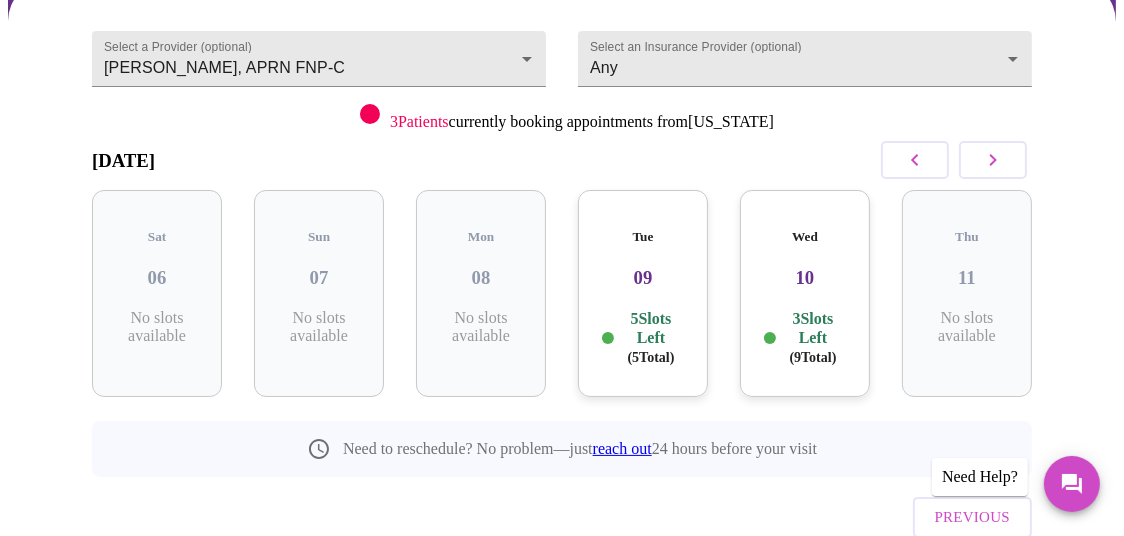 click on "Wed" at bounding box center (805, 237) 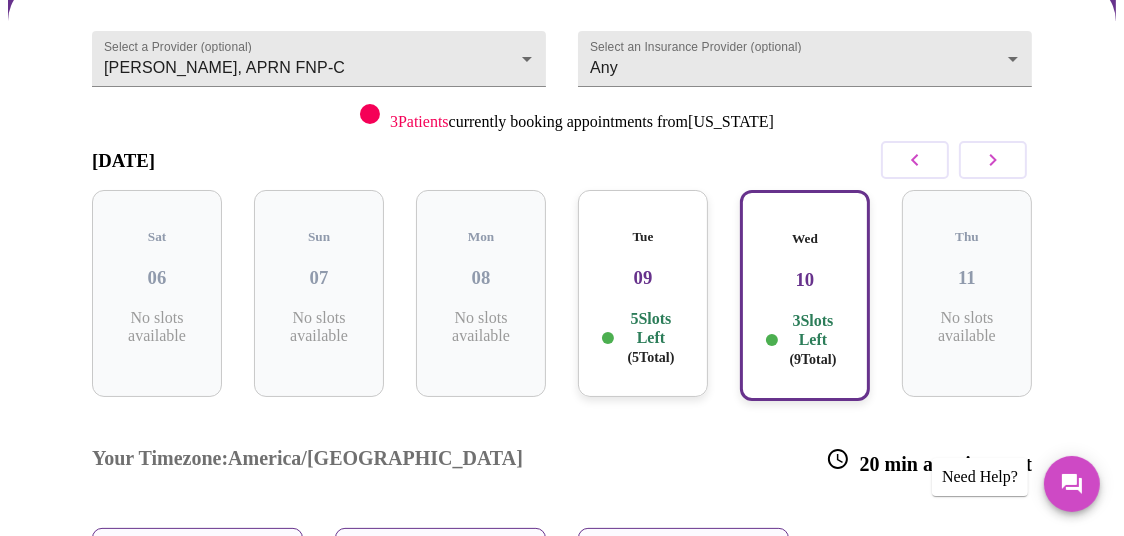 click on "Tue 09 5  Slots Left ( 5  Total)" at bounding box center [643, 293] 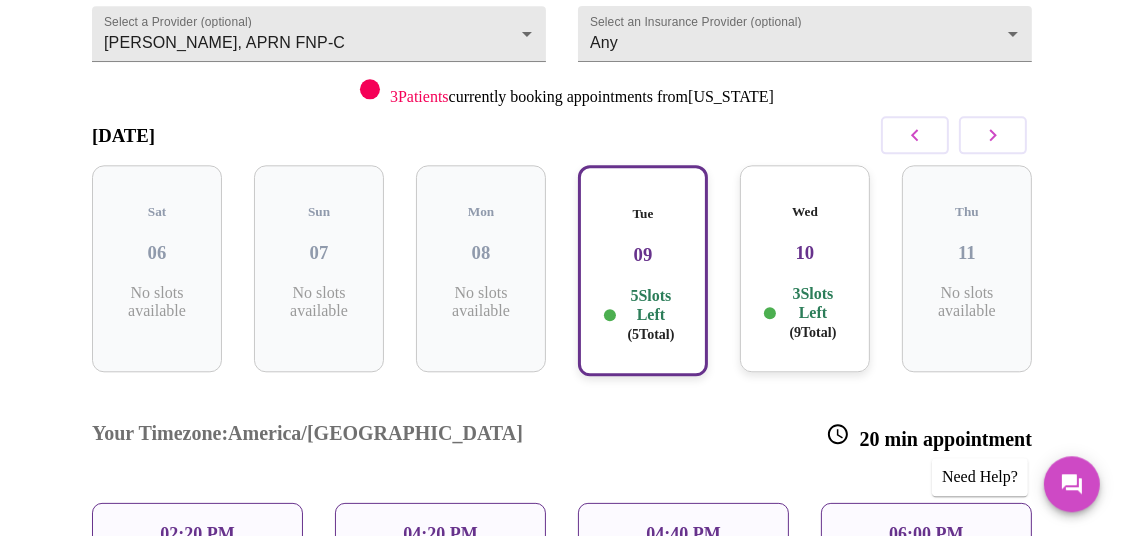 scroll, scrollTop: 210, scrollLeft: 0, axis: vertical 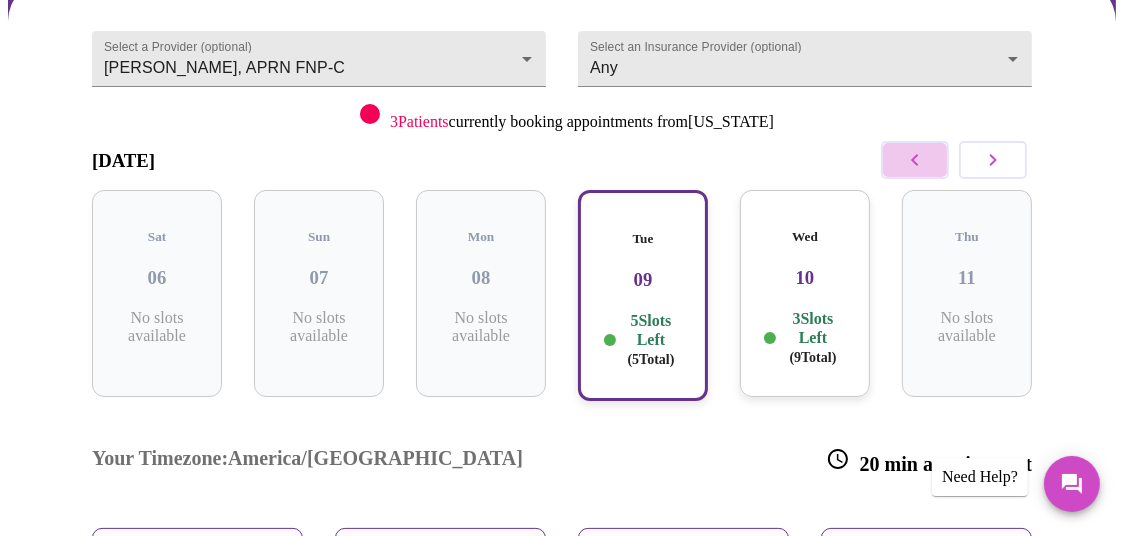 click 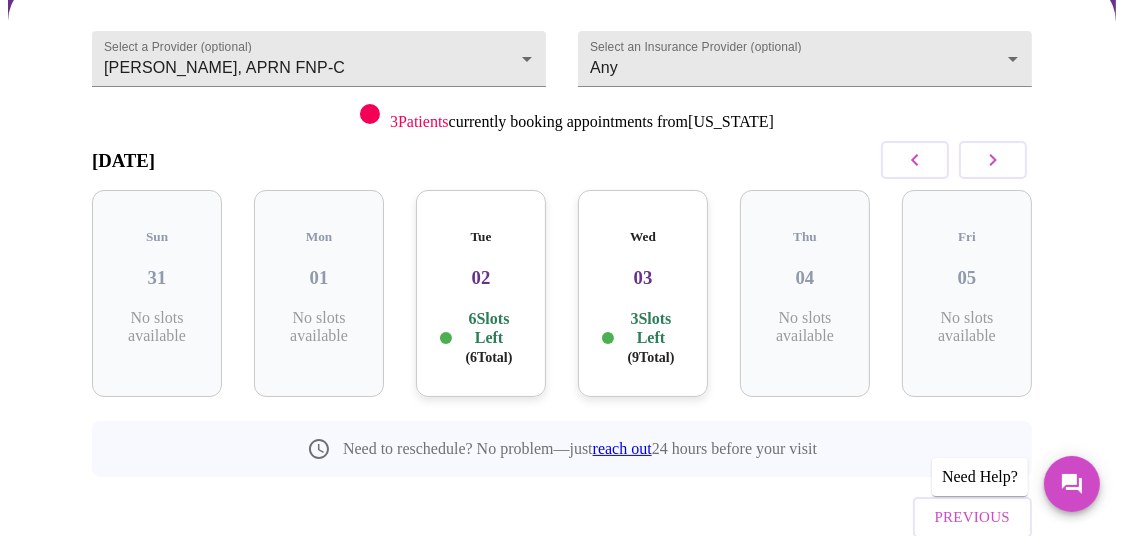 click on "02" at bounding box center [481, 278] 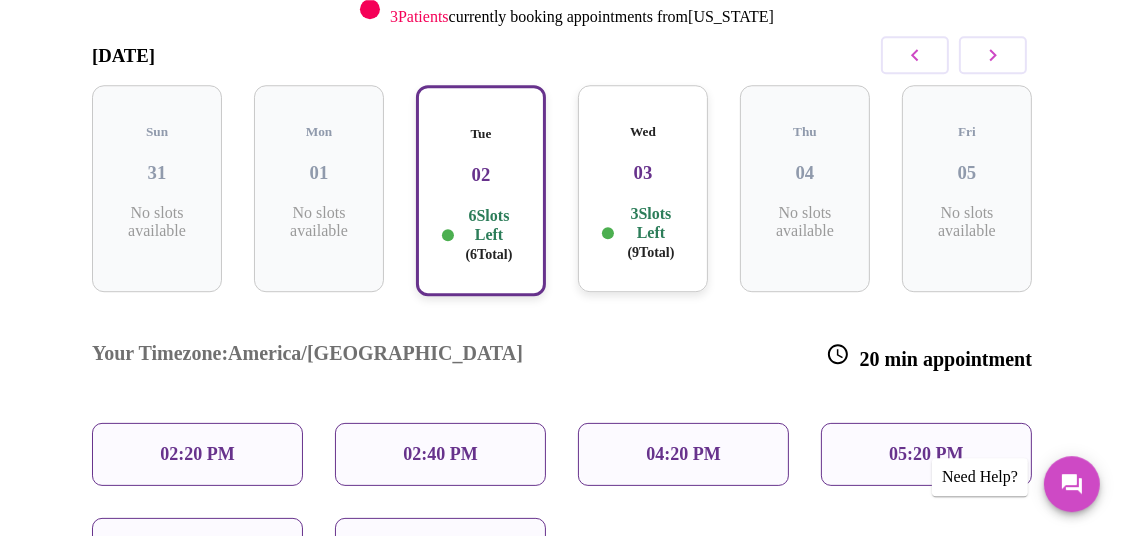 scroll, scrollTop: 315, scrollLeft: 0, axis: vertical 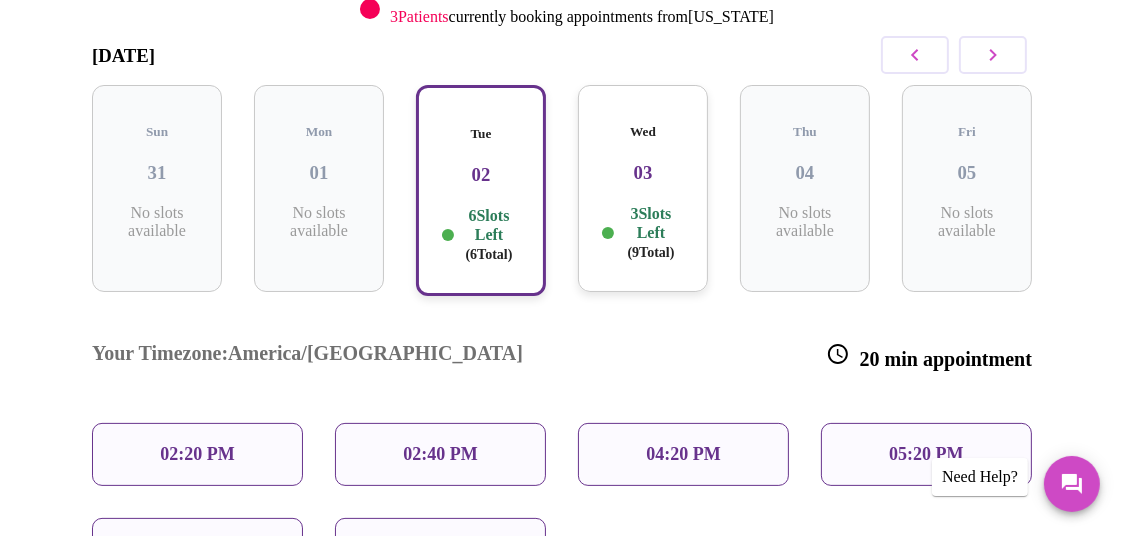 click on "03" at bounding box center (643, 173) 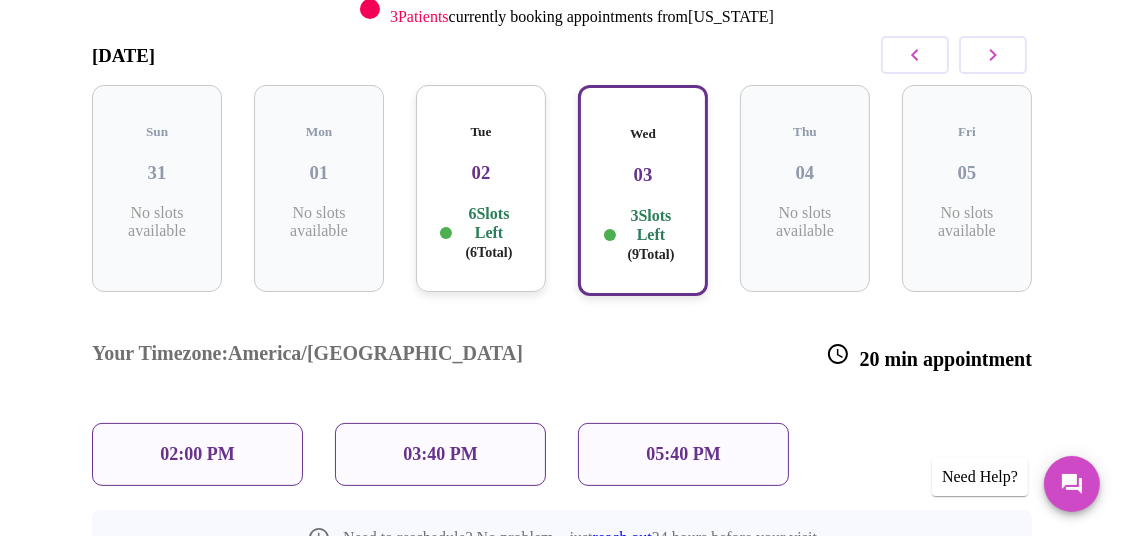 click 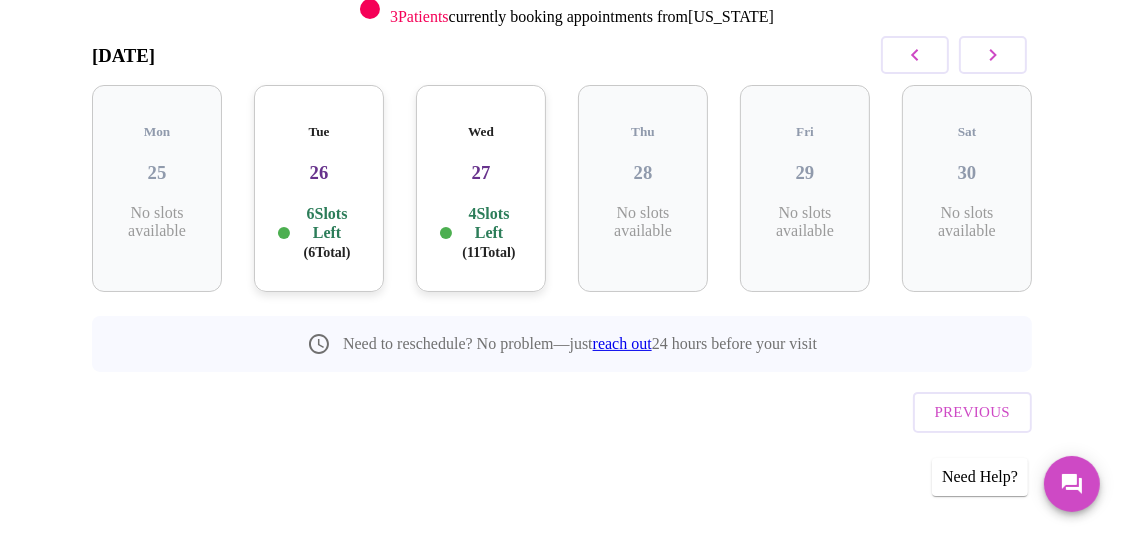 scroll, scrollTop: 276, scrollLeft: 0, axis: vertical 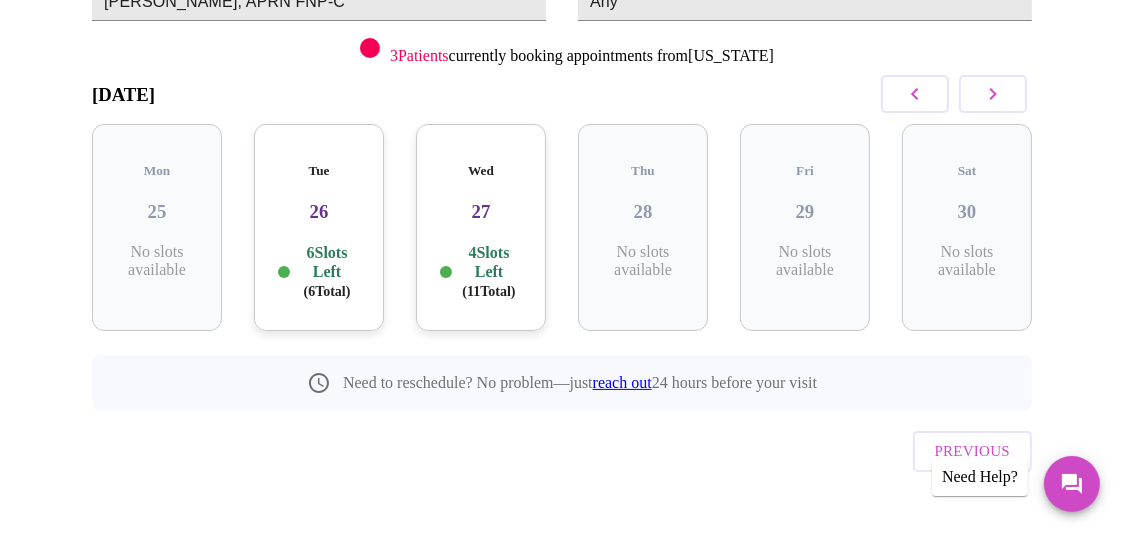 click on "26" at bounding box center (319, 212) 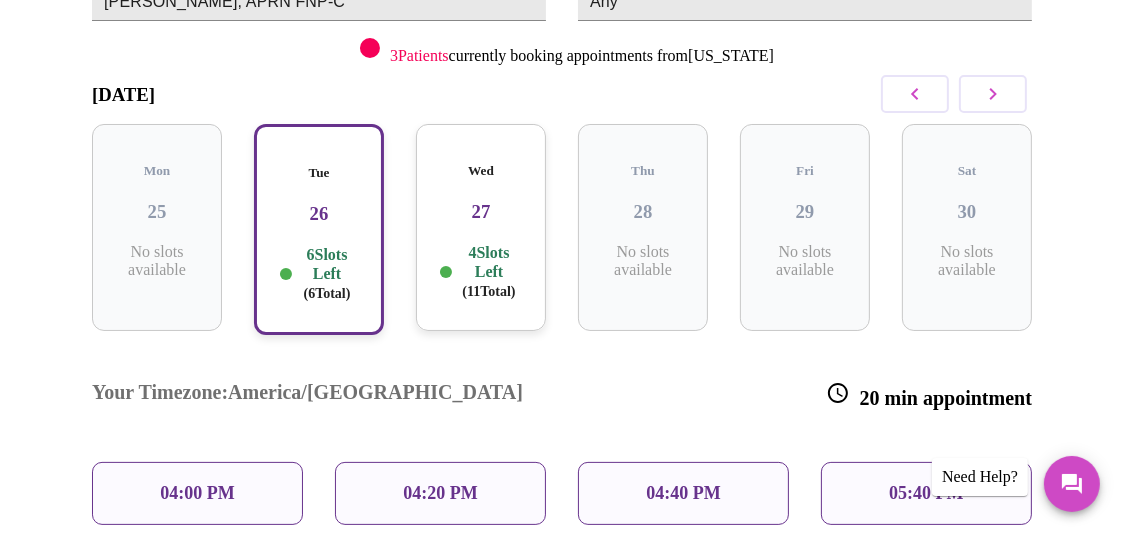 scroll, scrollTop: 381, scrollLeft: 0, axis: vertical 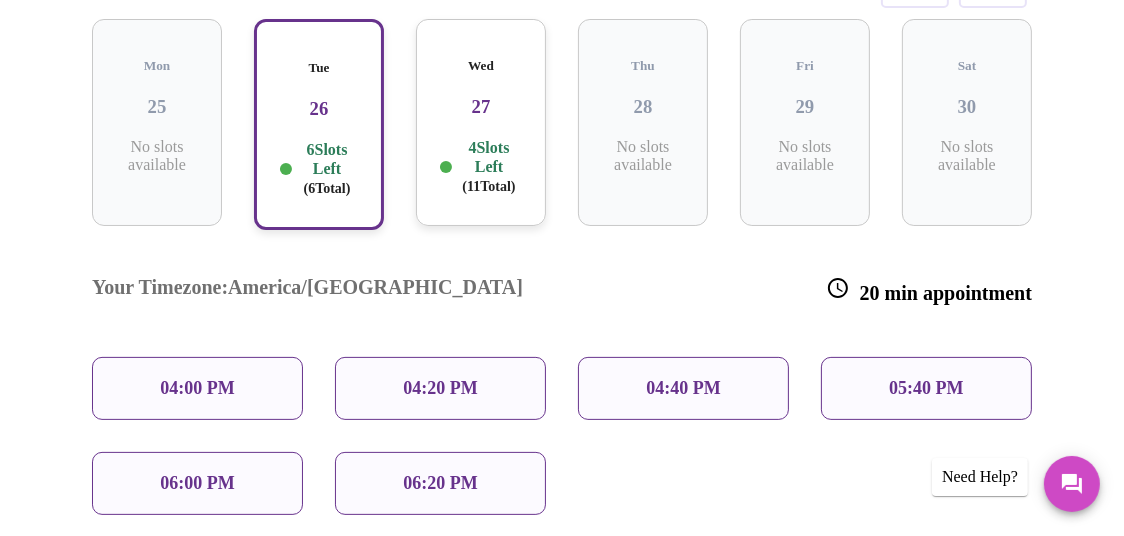 click on "Wed 27 4  Slots Left ( 11  Total)" at bounding box center [481, 122] 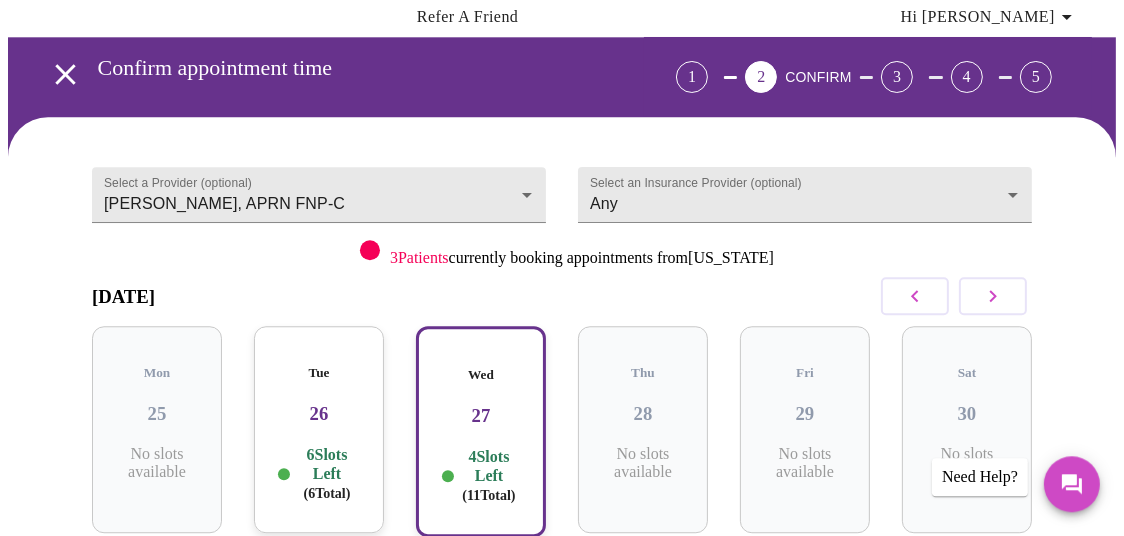 scroll, scrollTop: 105, scrollLeft: 0, axis: vertical 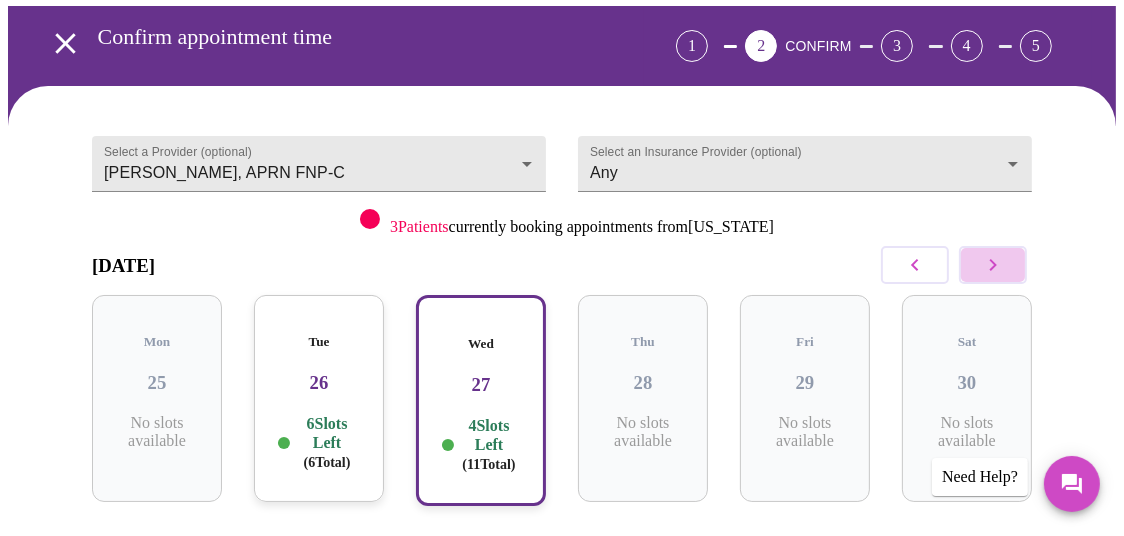click 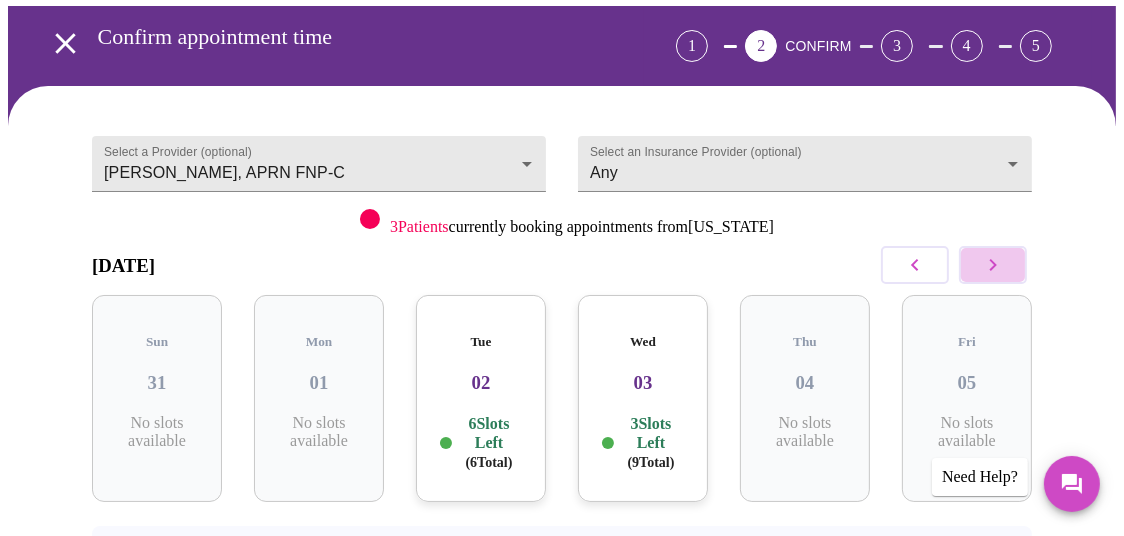 click 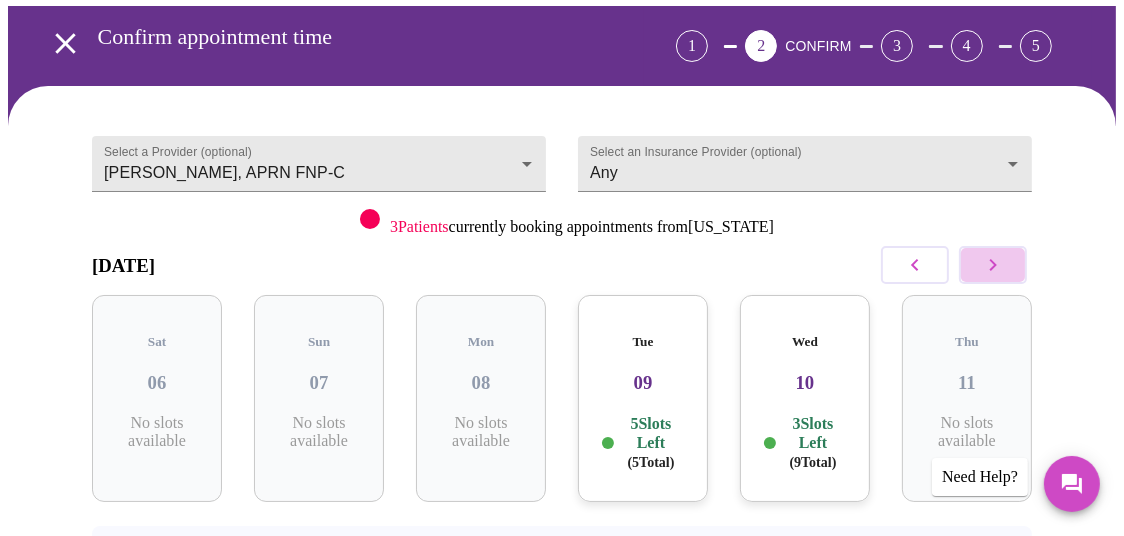 click 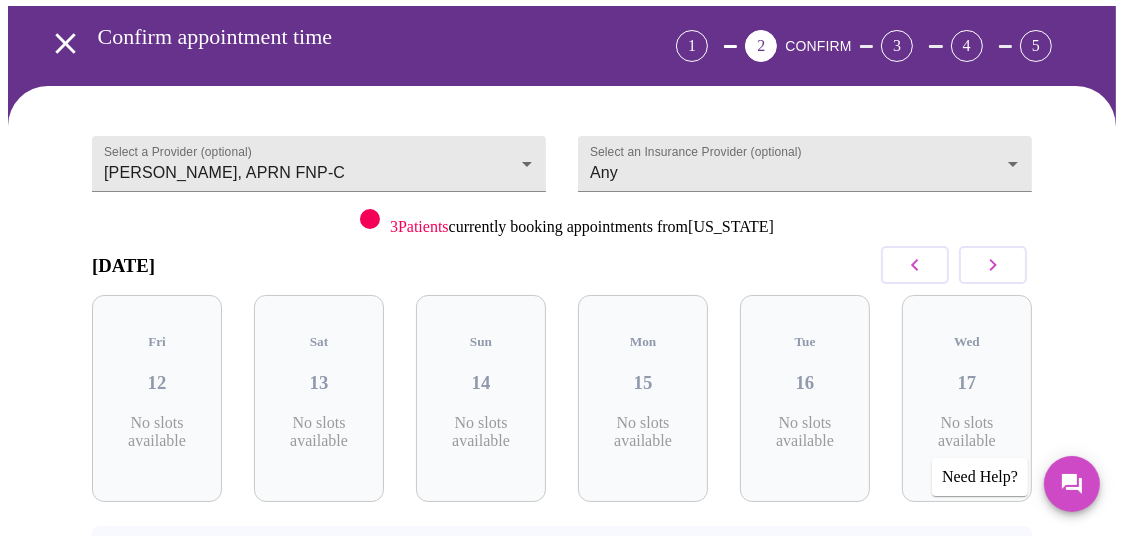click 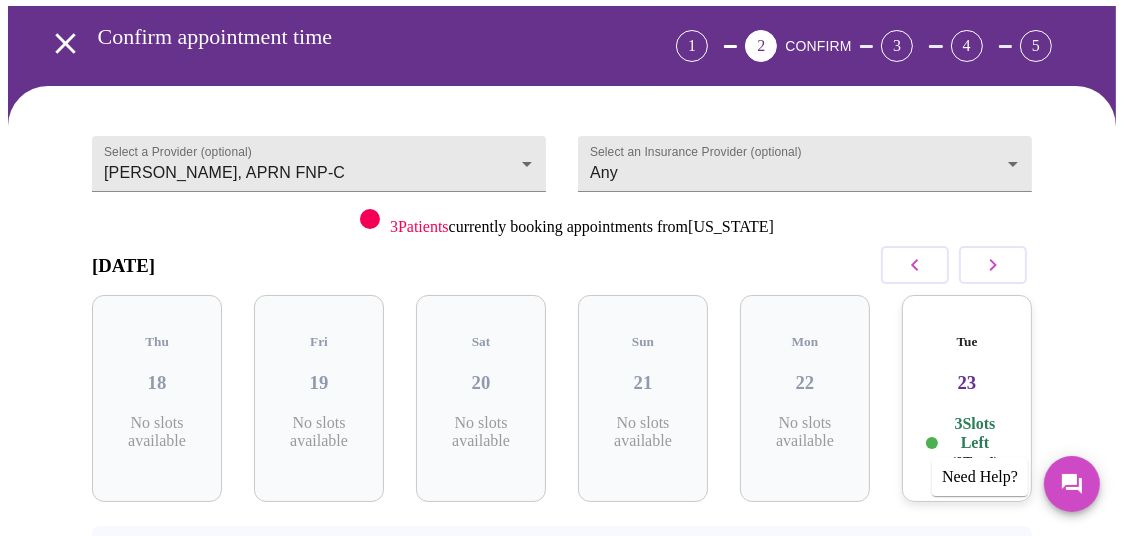 click on "23" at bounding box center [967, 383] 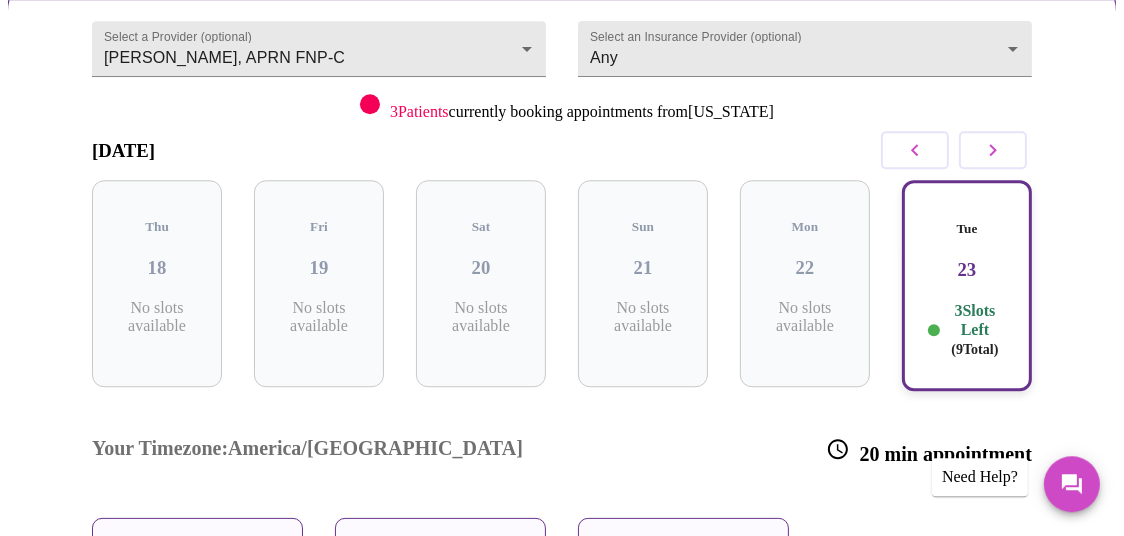 scroll, scrollTop: 315, scrollLeft: 0, axis: vertical 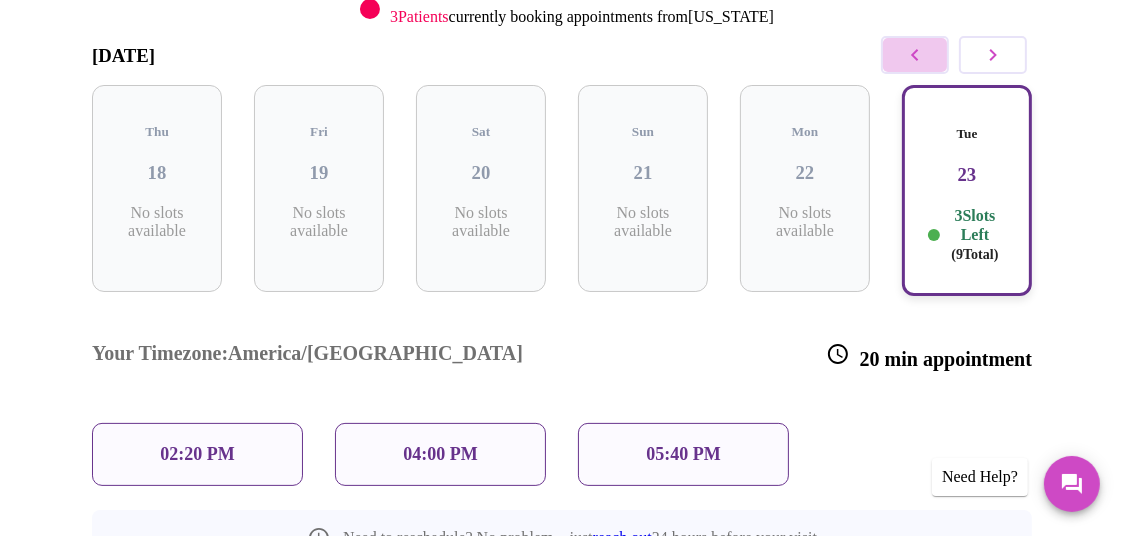 click 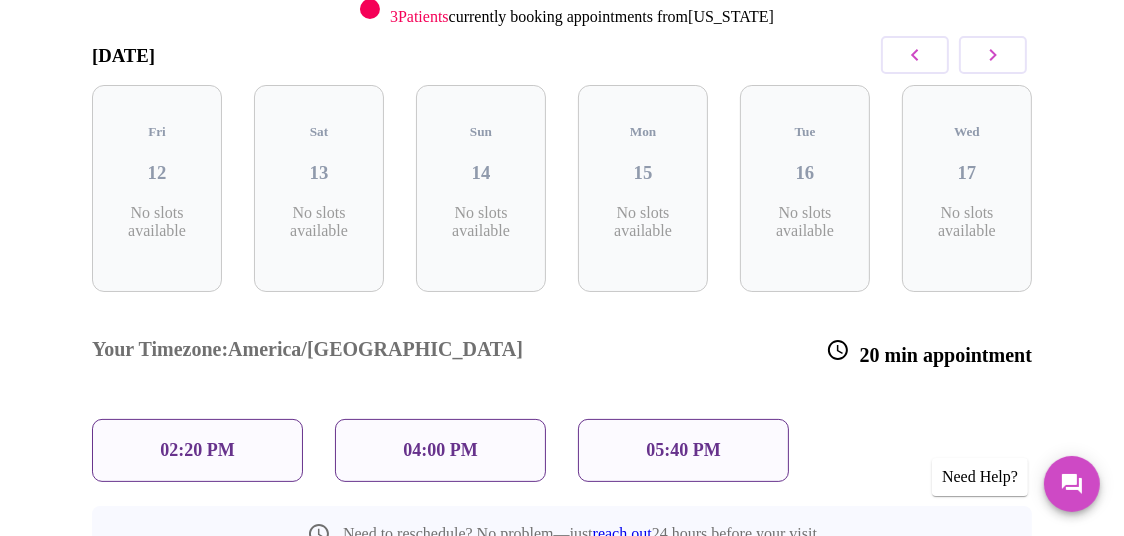 scroll, scrollTop: 276, scrollLeft: 0, axis: vertical 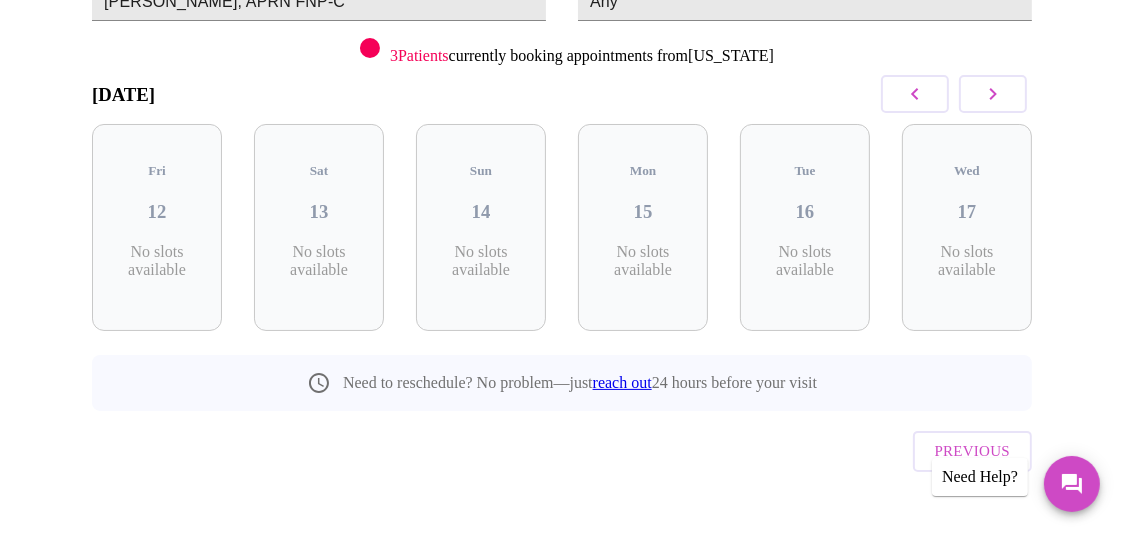 click 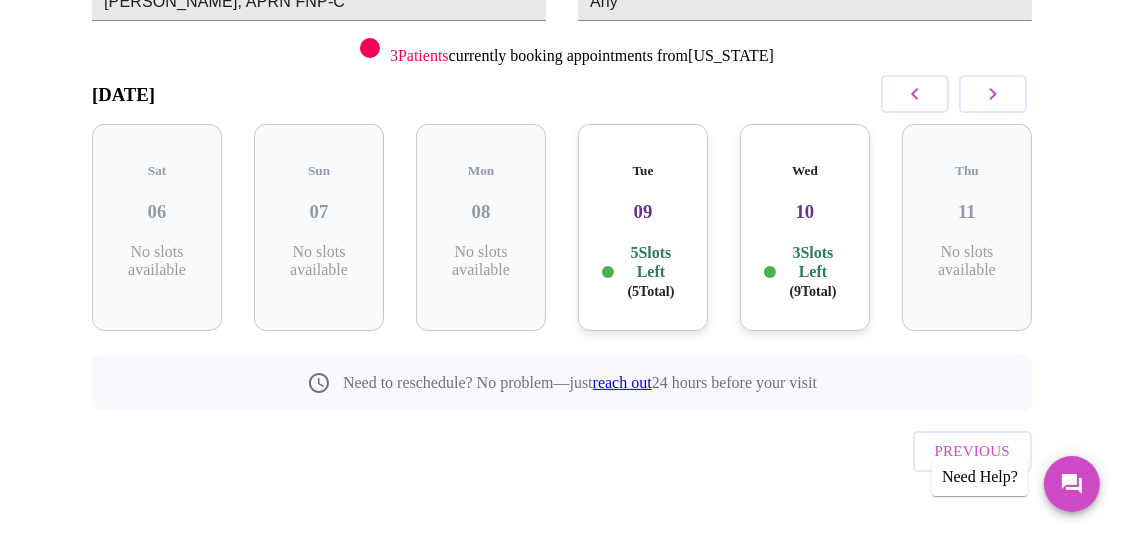 click on "Wed" at bounding box center (805, 171) 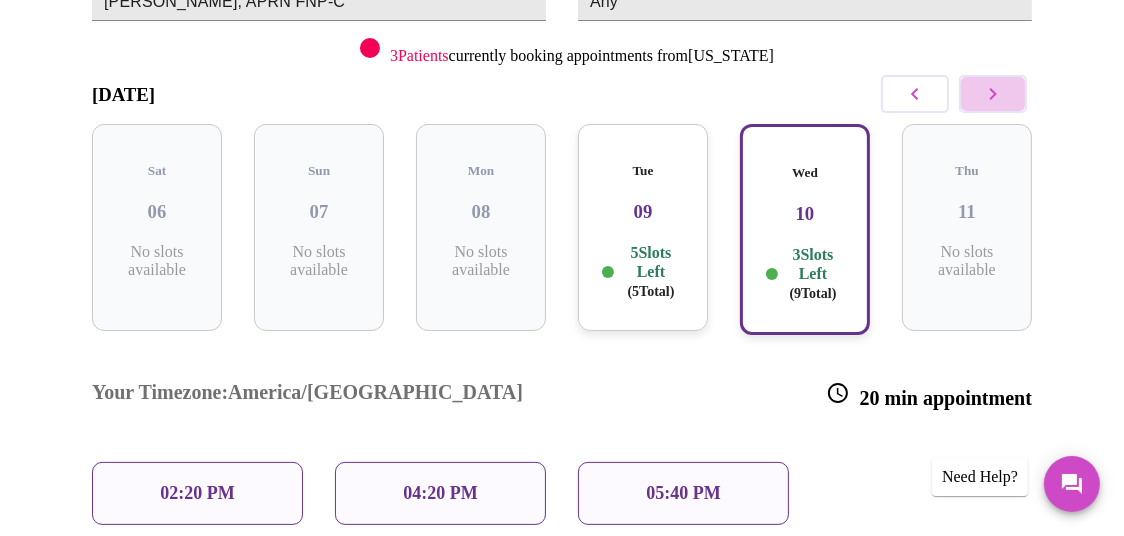 click 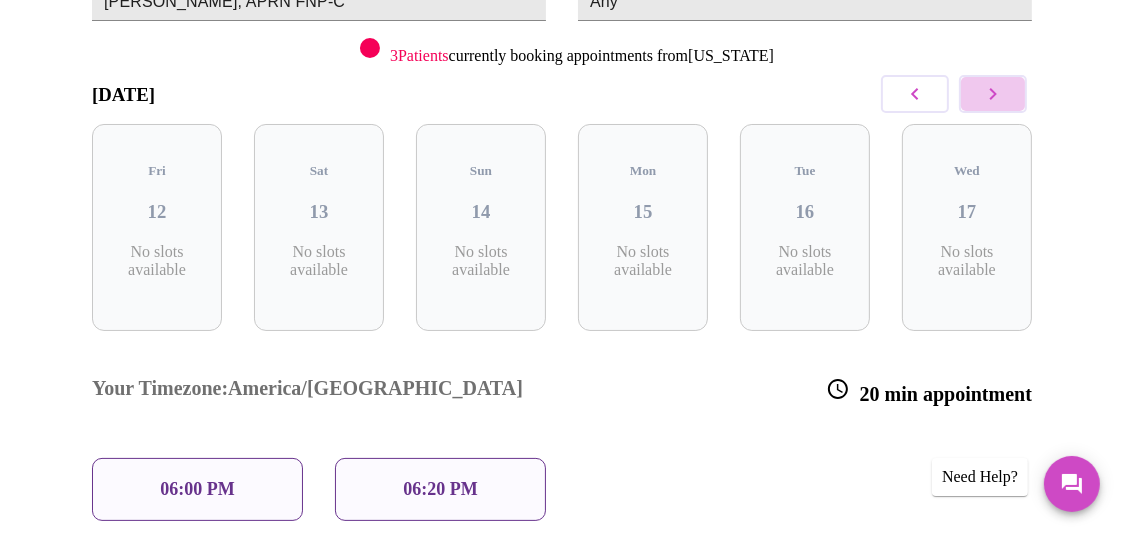 click 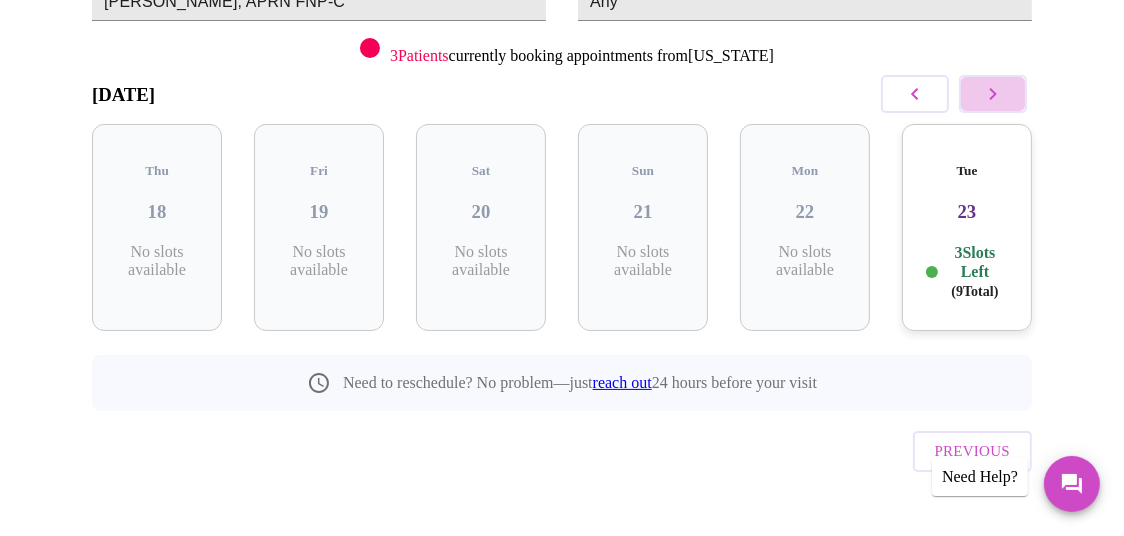 click 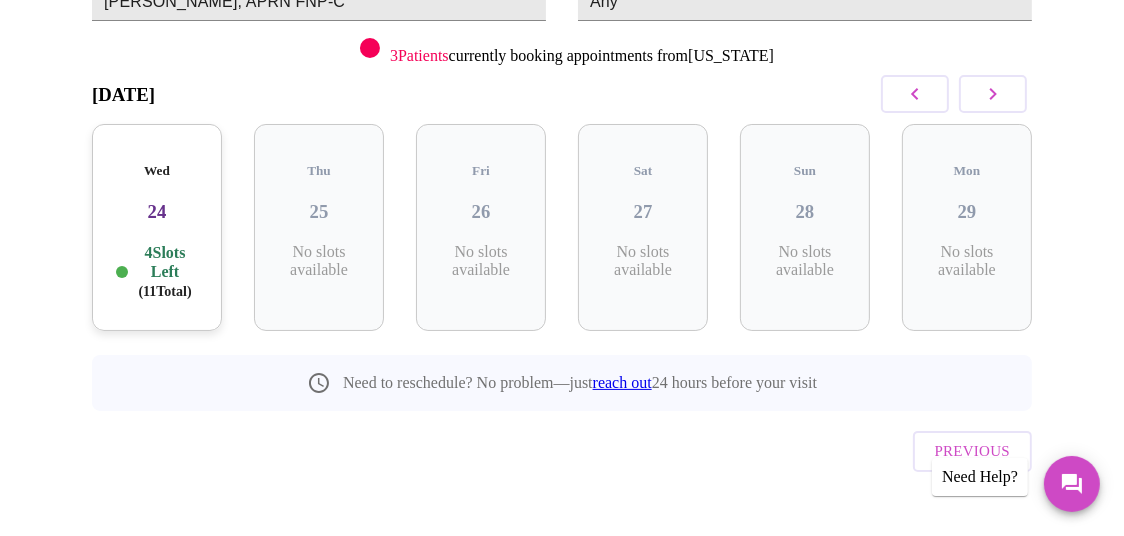 click on "Wed 24 4  Slots Left ( 11  Total)" at bounding box center [157, 227] 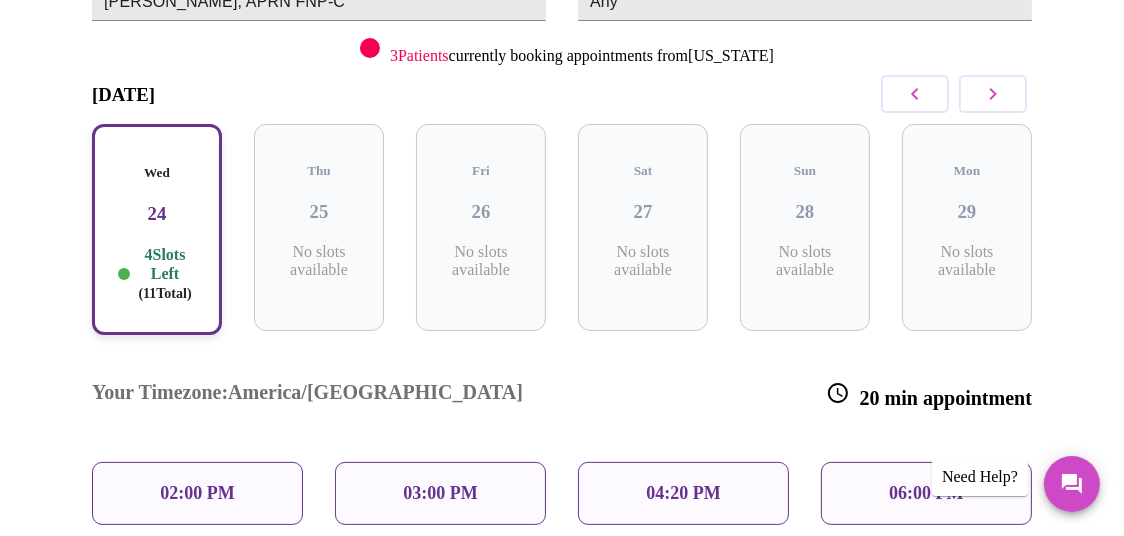 click on "02:00 PM" at bounding box center [197, 493] 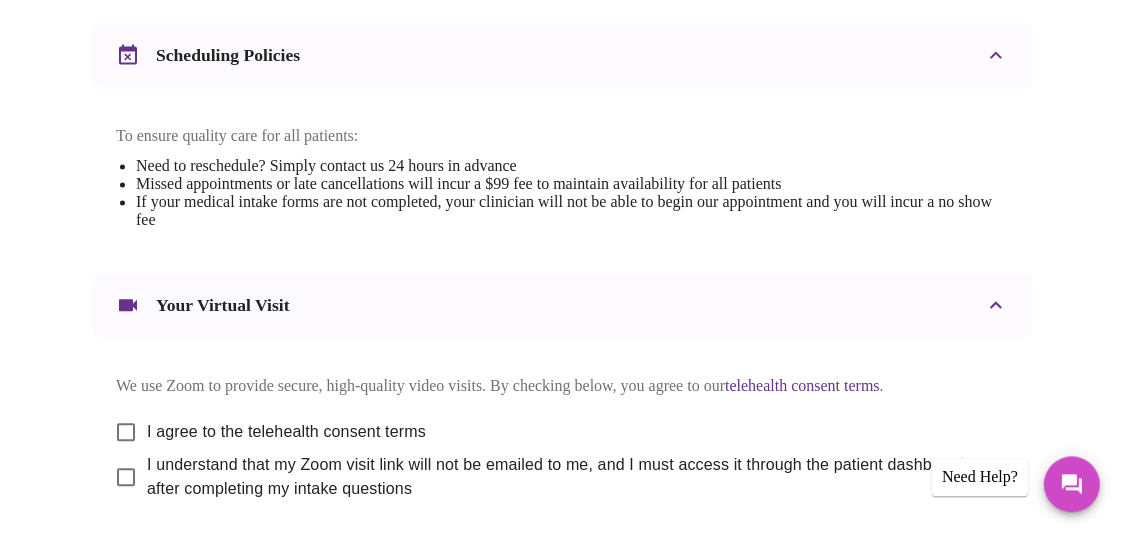 scroll, scrollTop: 840, scrollLeft: 0, axis: vertical 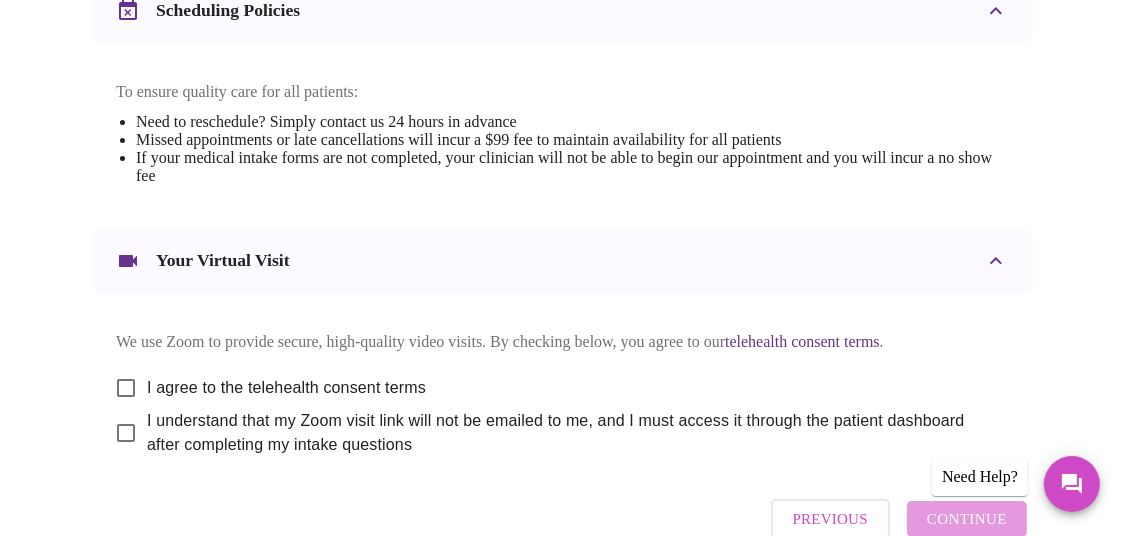 click on "I agree to the telehealth consent terms" at bounding box center (126, 388) 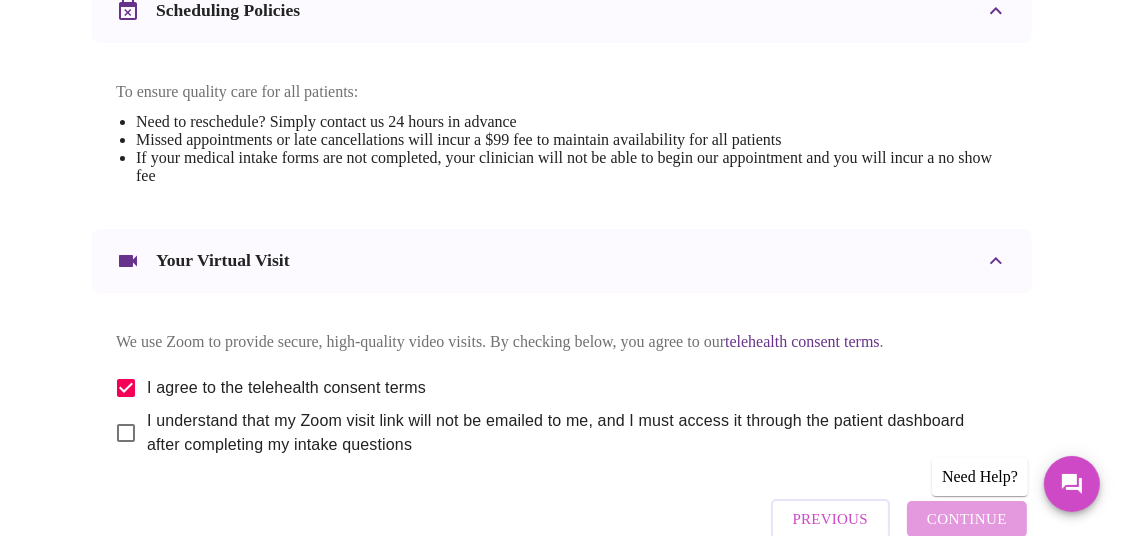 click on "I understand that my Zoom visit link will not be emailed to me, and I must access it through the patient dashboard after completing my intake questions" at bounding box center (126, 433) 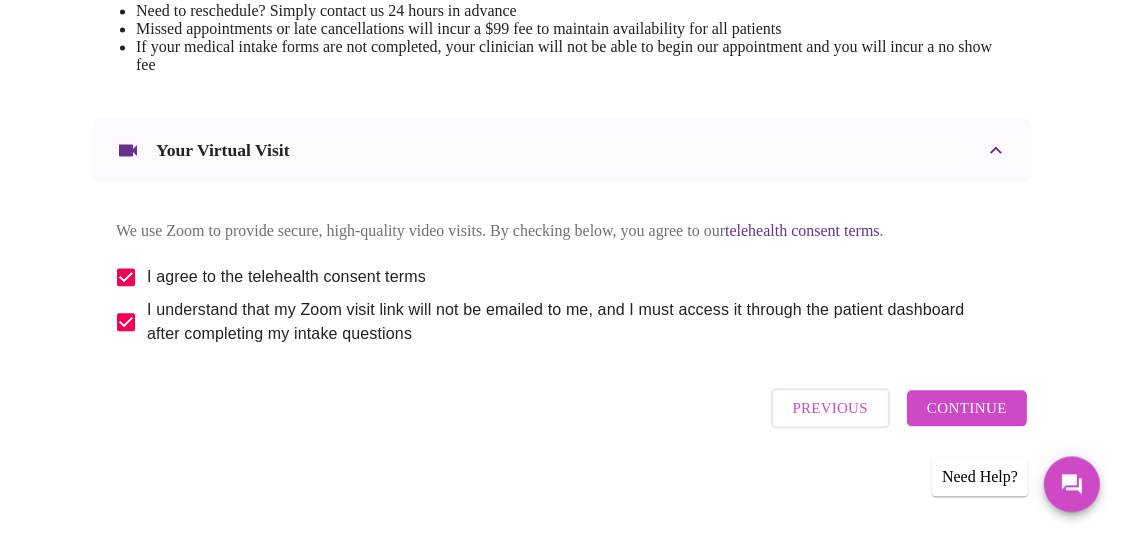 scroll, scrollTop: 977, scrollLeft: 0, axis: vertical 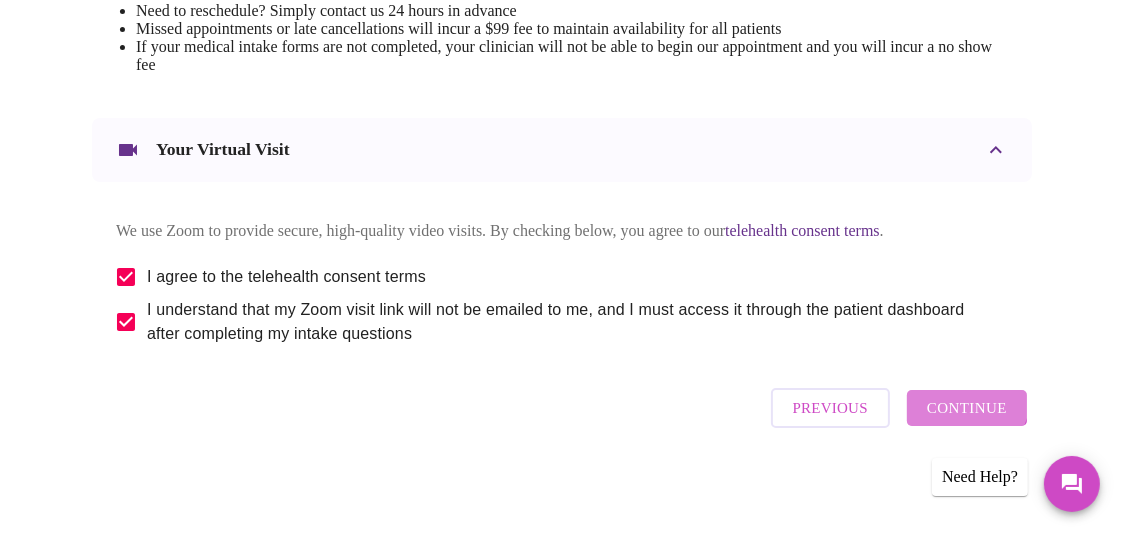 click on "Continue" at bounding box center [967, 408] 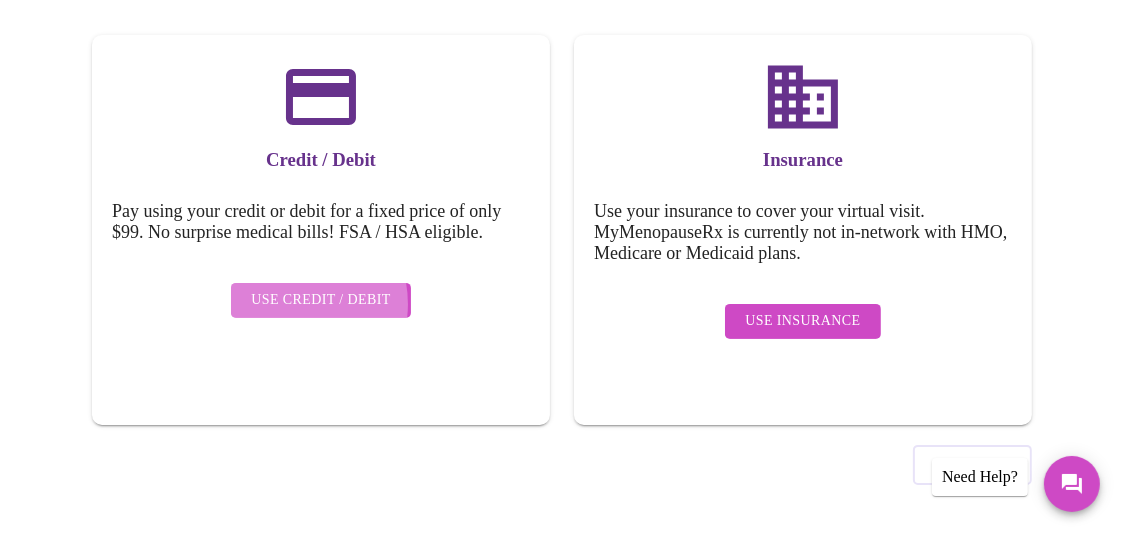 click on "Use Credit / Debit" at bounding box center [321, 300] 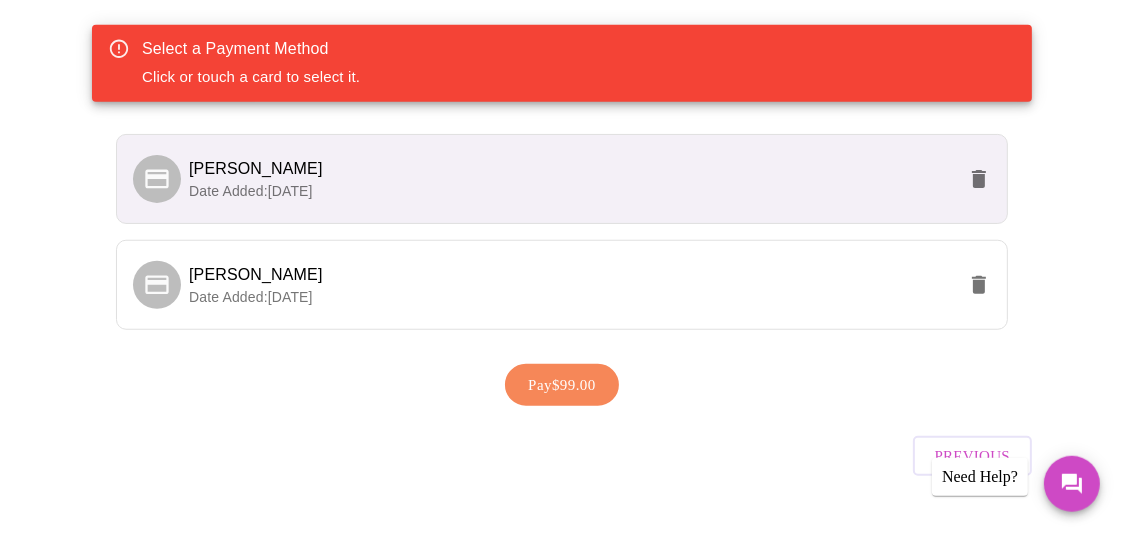 scroll, scrollTop: 418, scrollLeft: 0, axis: vertical 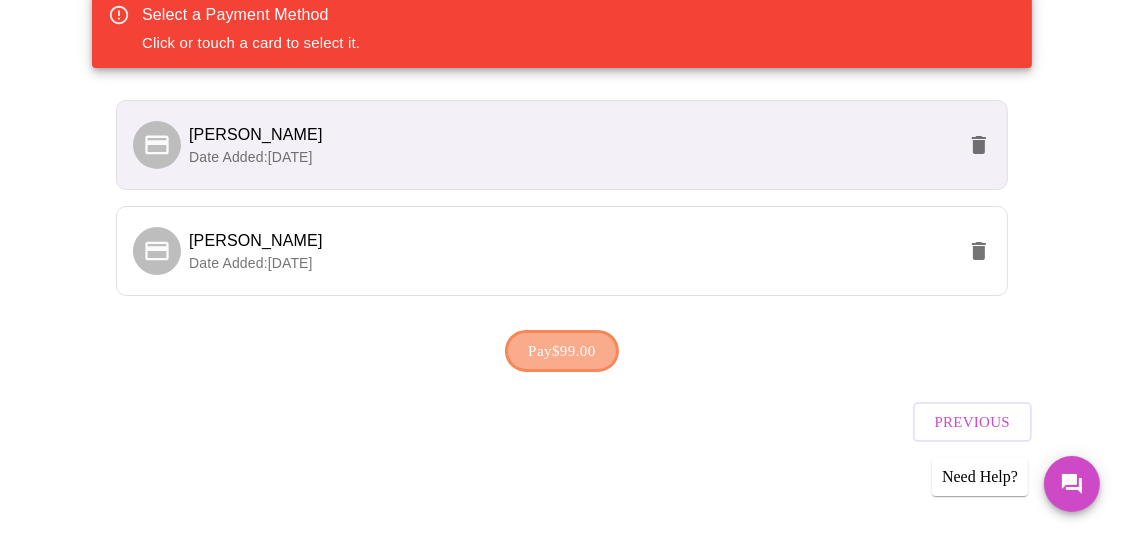 click on "Pay  $99.00" at bounding box center [562, 351] 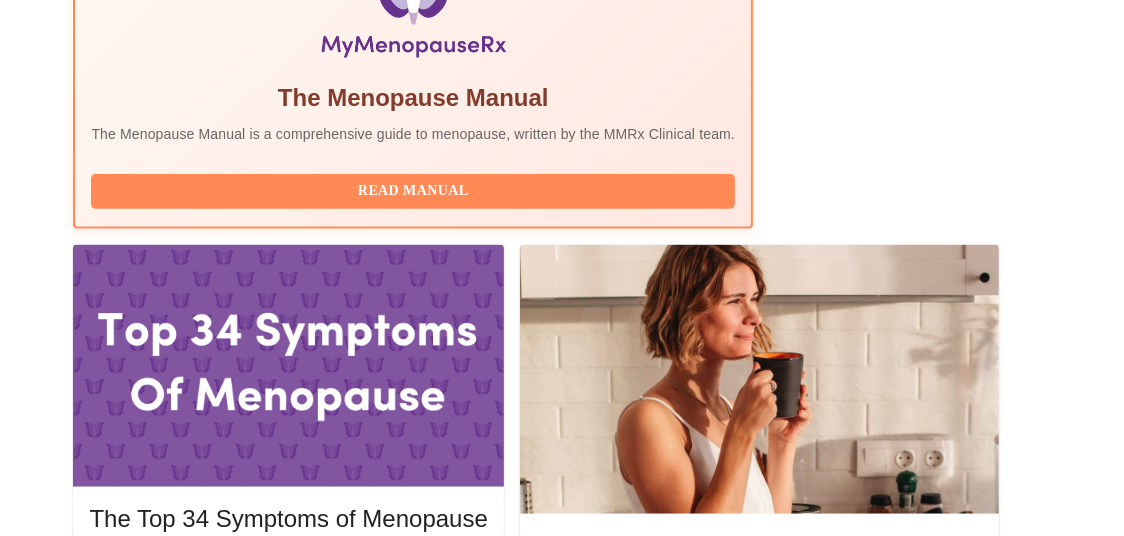 scroll, scrollTop: 628, scrollLeft: 0, axis: vertical 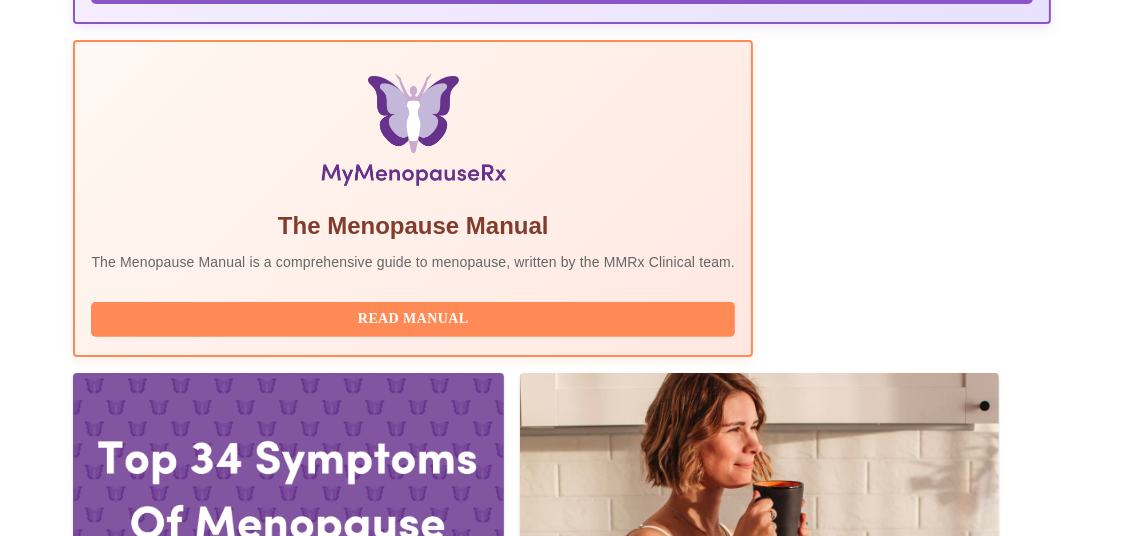 click on "View Receipt" at bounding box center (967, 1984) 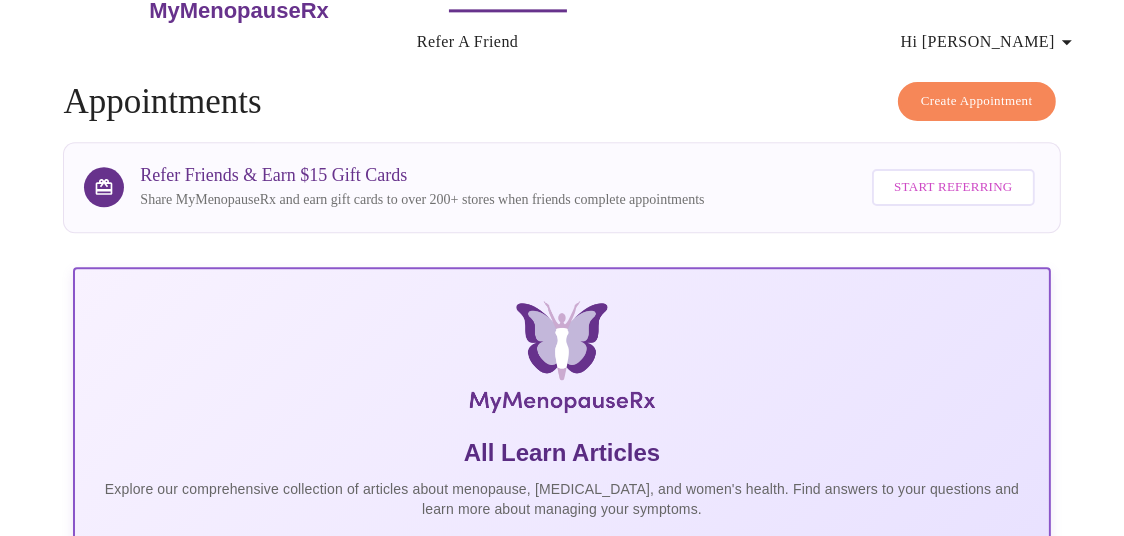 scroll, scrollTop: 0, scrollLeft: 0, axis: both 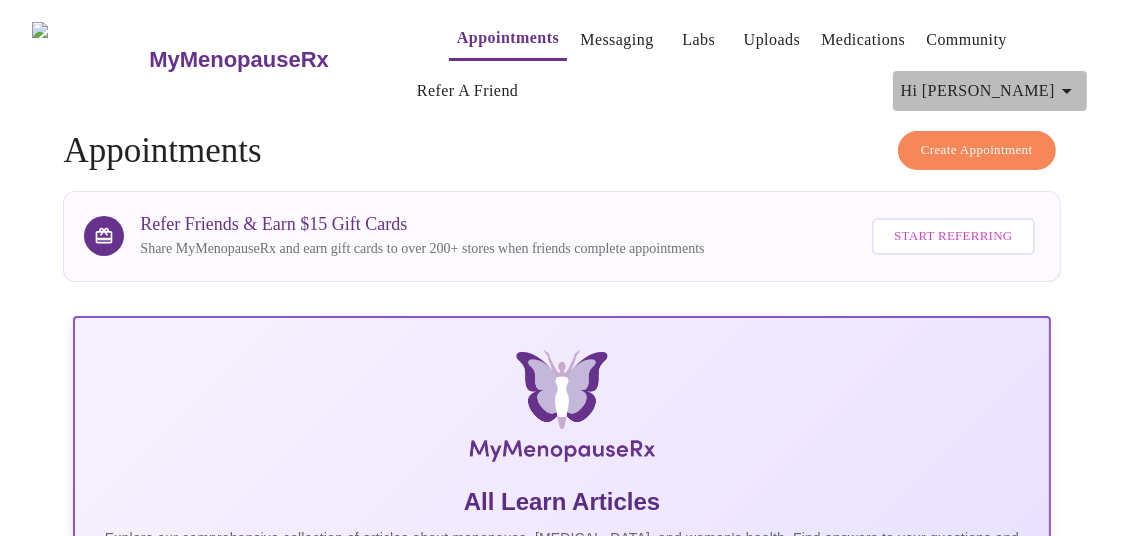 click 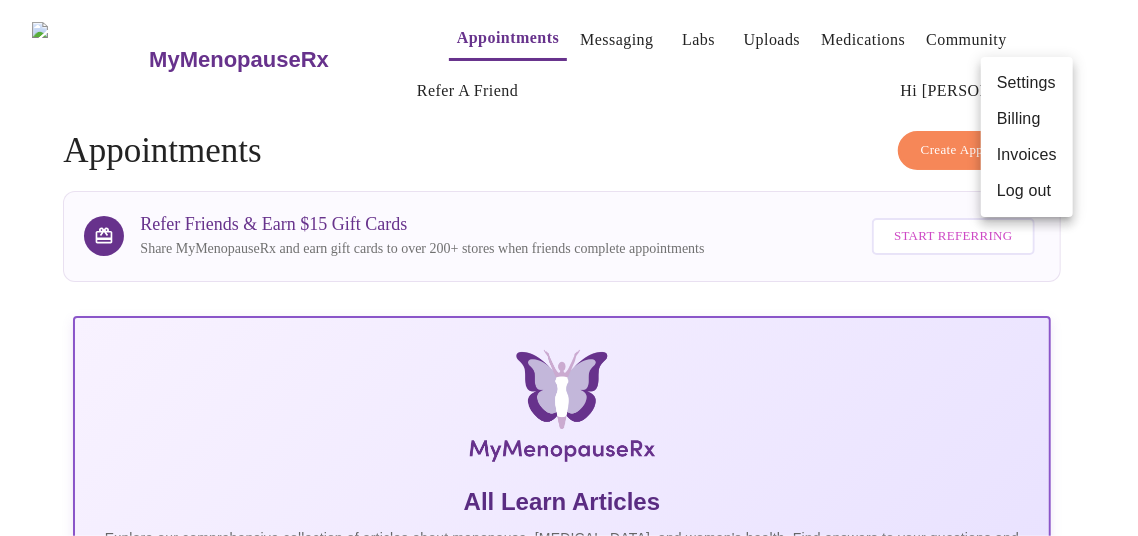 click on "Log out" at bounding box center [1027, 191] 